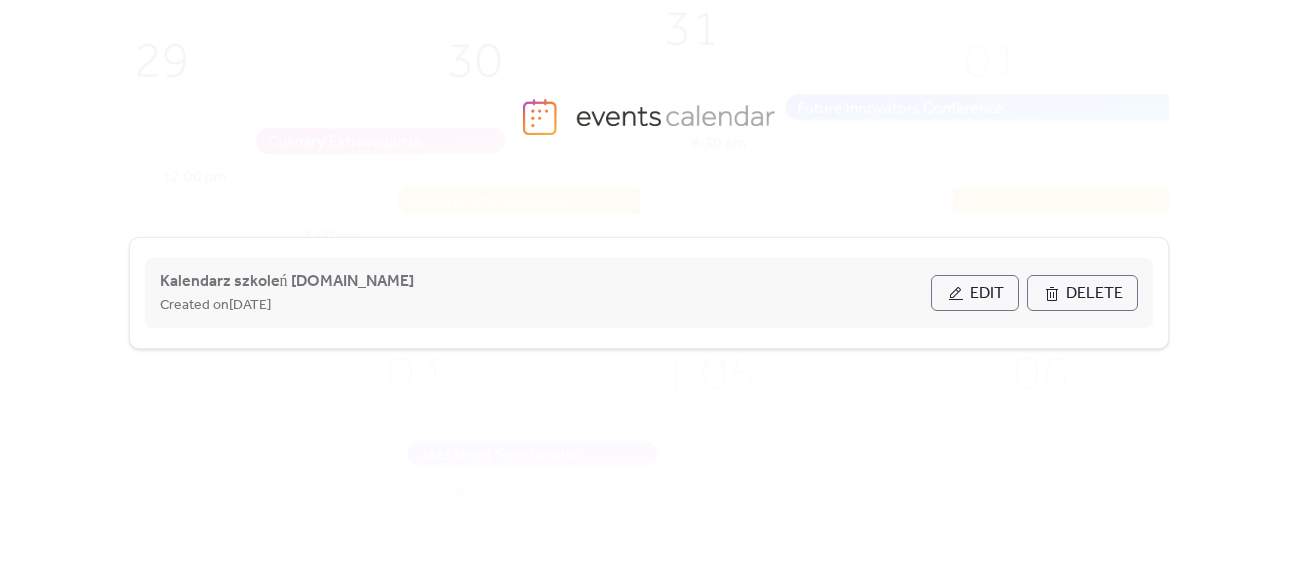 scroll, scrollTop: 0, scrollLeft: 0, axis: both 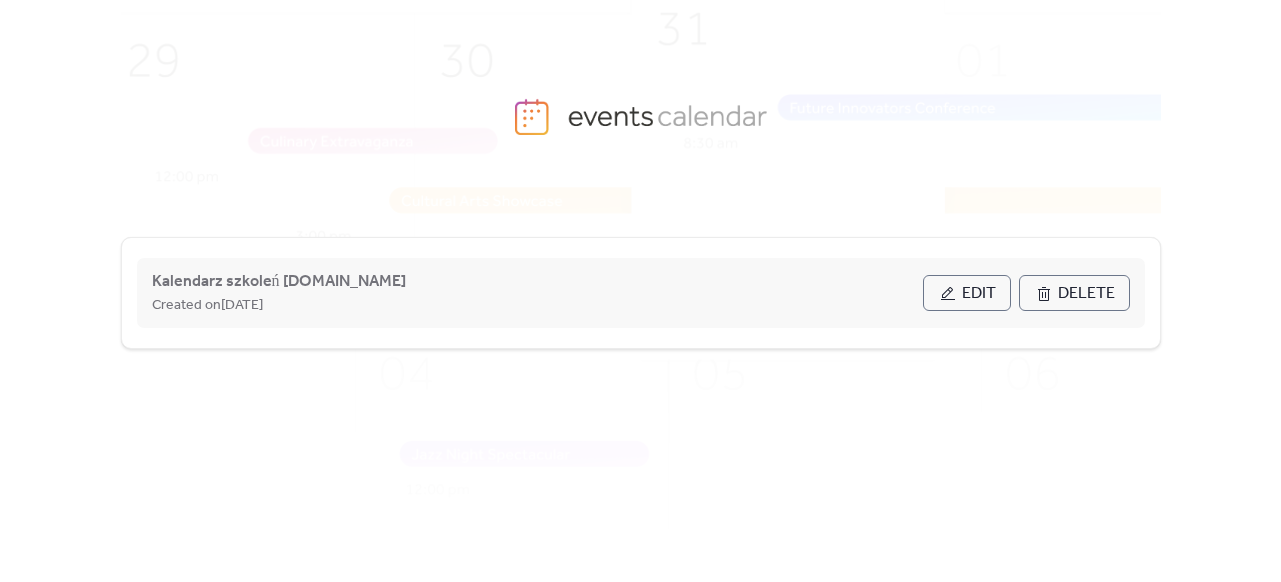 click on "Edit" at bounding box center [967, 293] 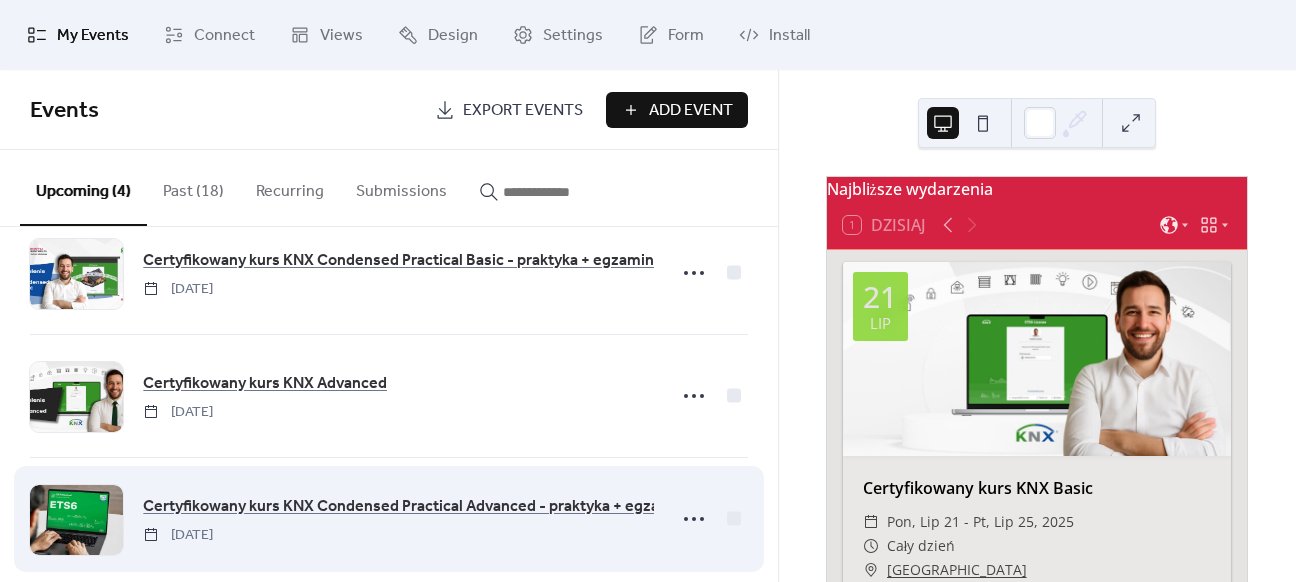 scroll, scrollTop: 194, scrollLeft: 0, axis: vertical 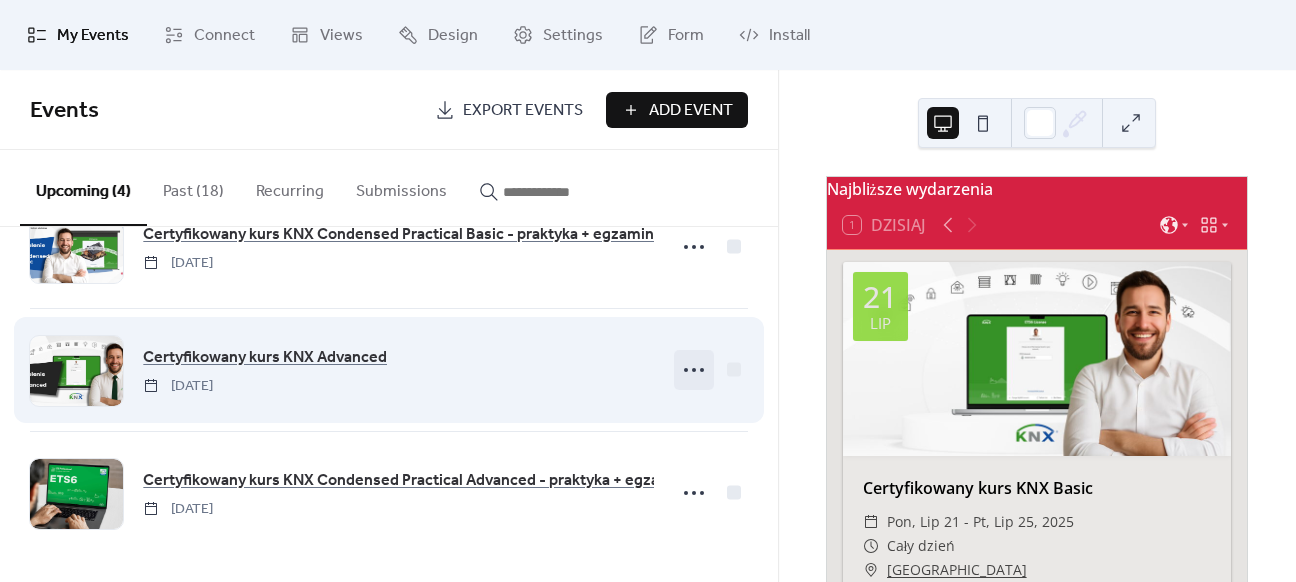 click 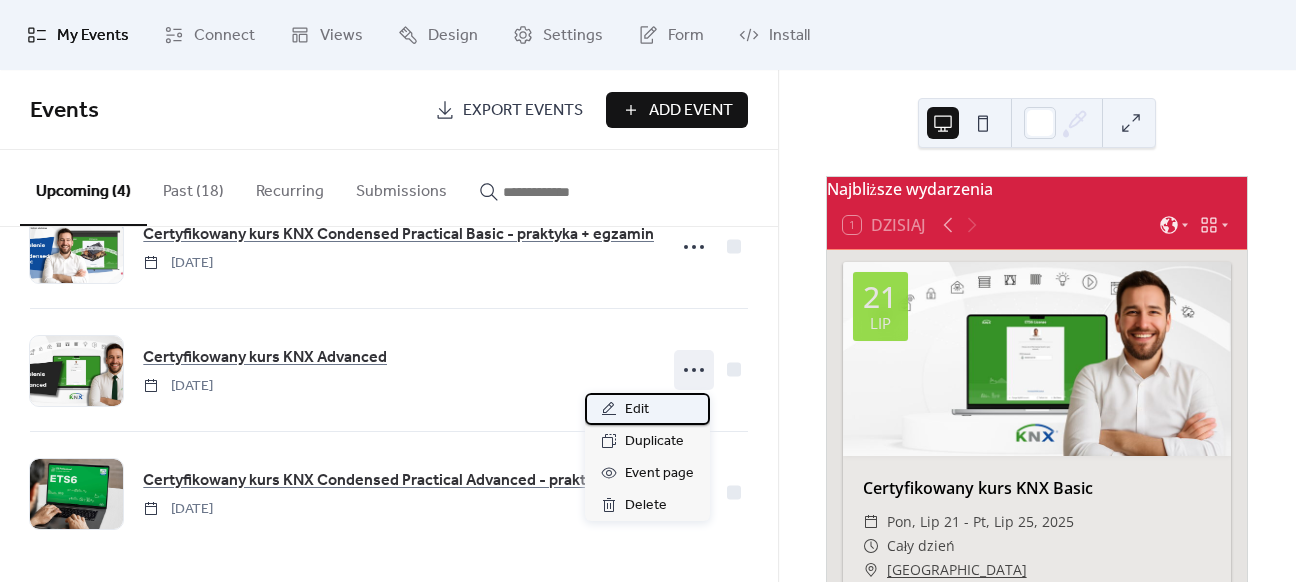 click on "Edit" at bounding box center [647, 409] 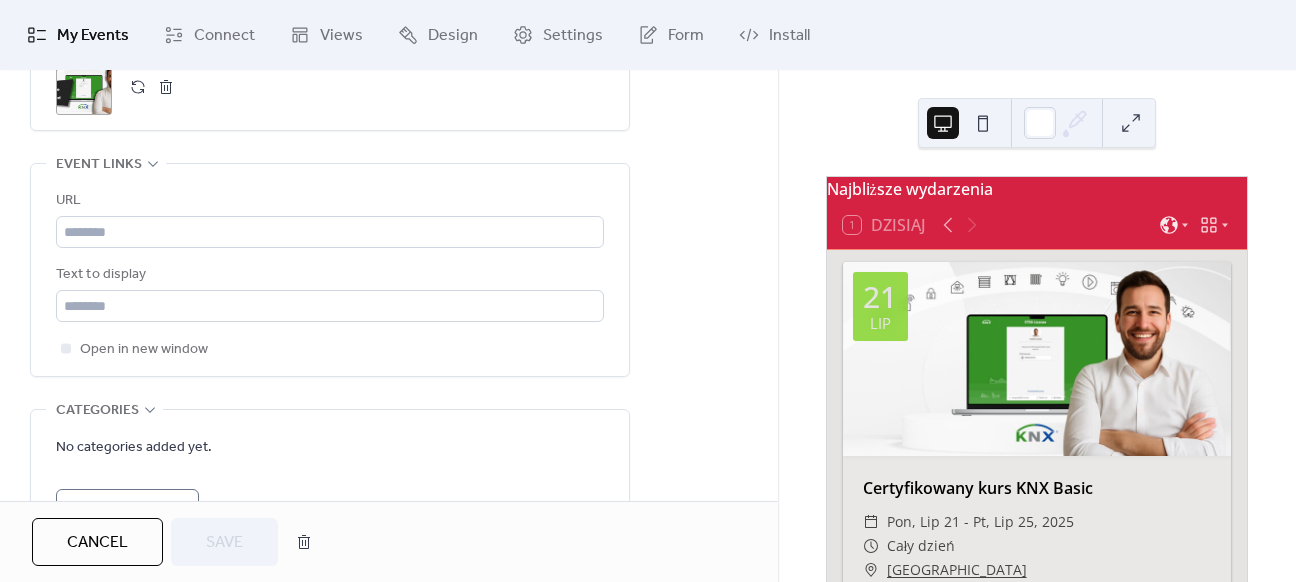 scroll, scrollTop: 1100, scrollLeft: 0, axis: vertical 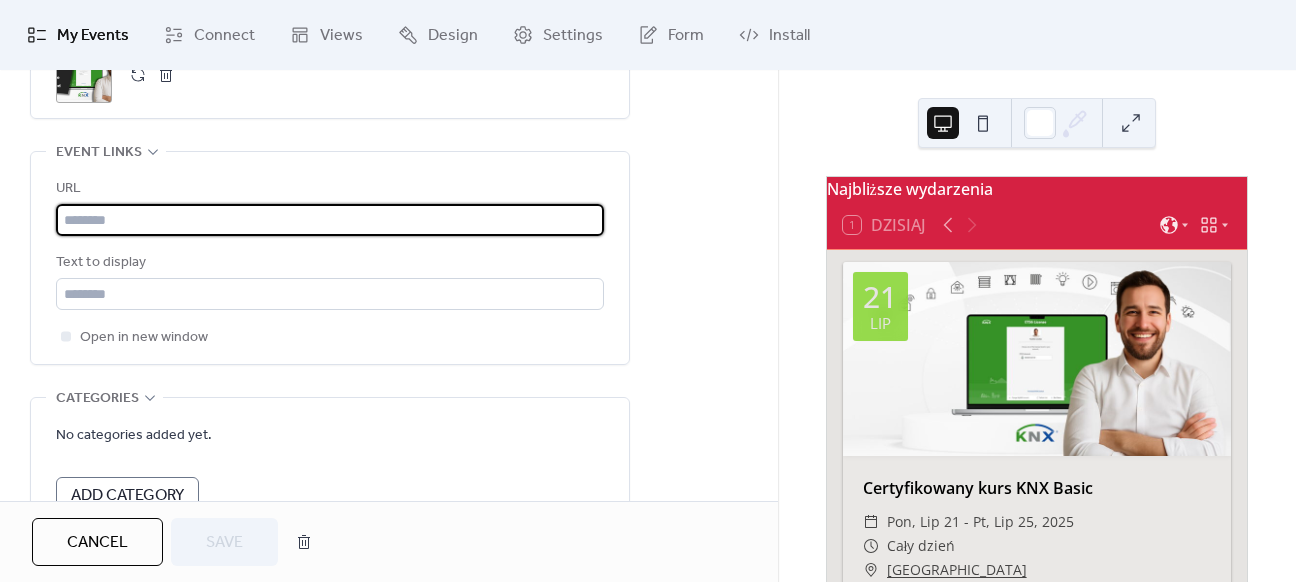 click at bounding box center [330, 220] 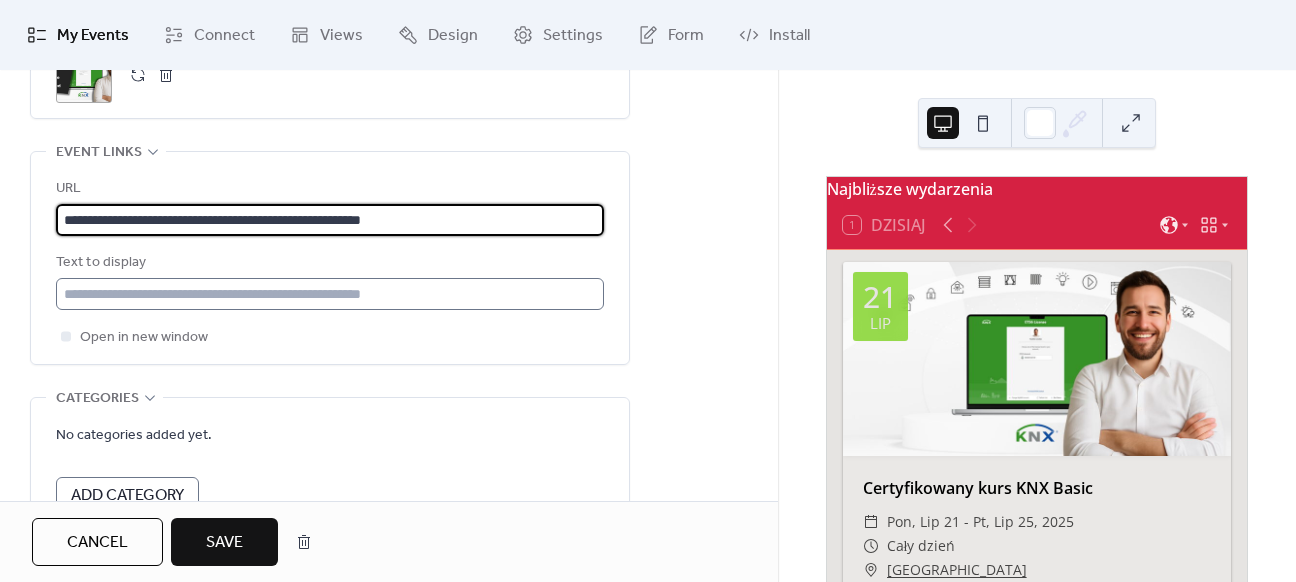 type on "**********" 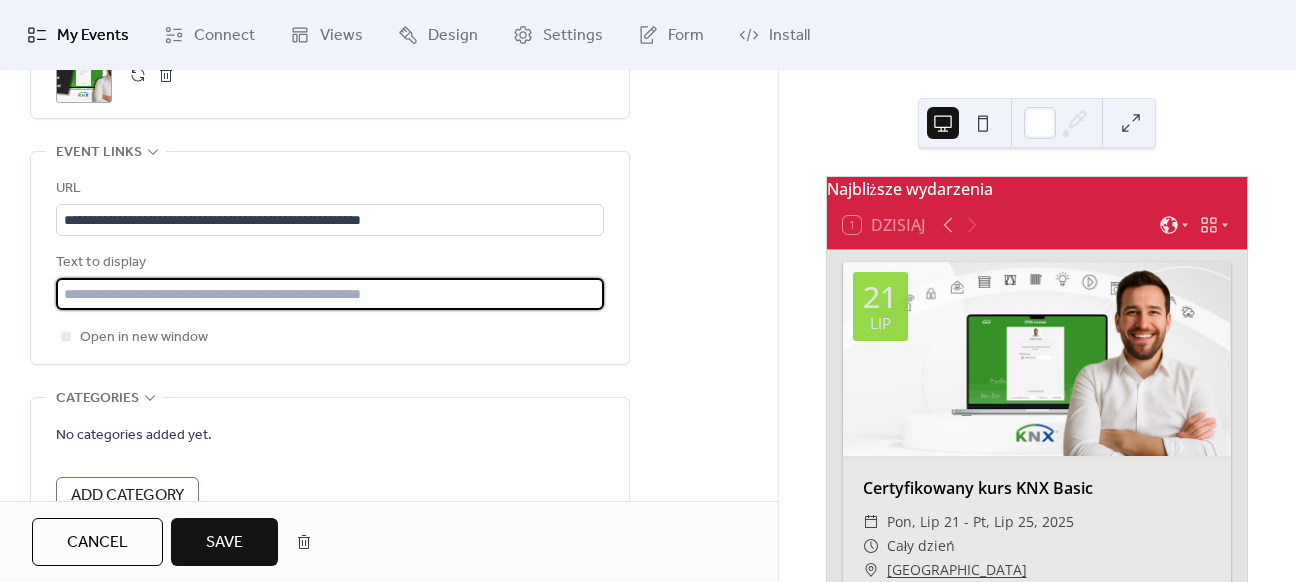 click at bounding box center (330, 294) 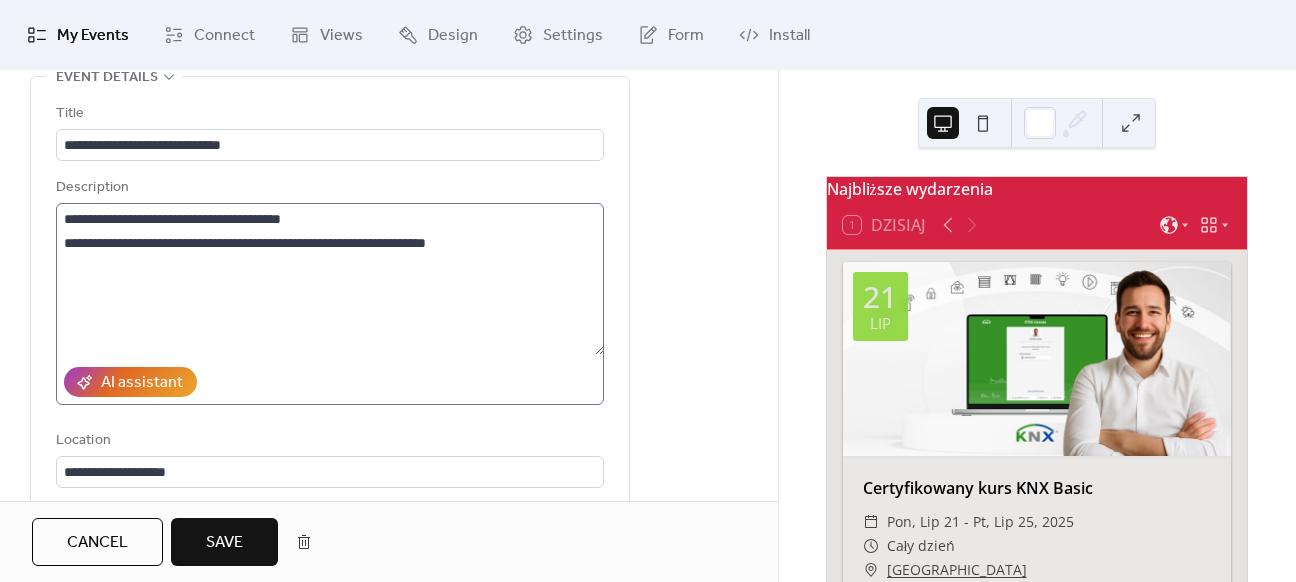 scroll, scrollTop: 100, scrollLeft: 0, axis: vertical 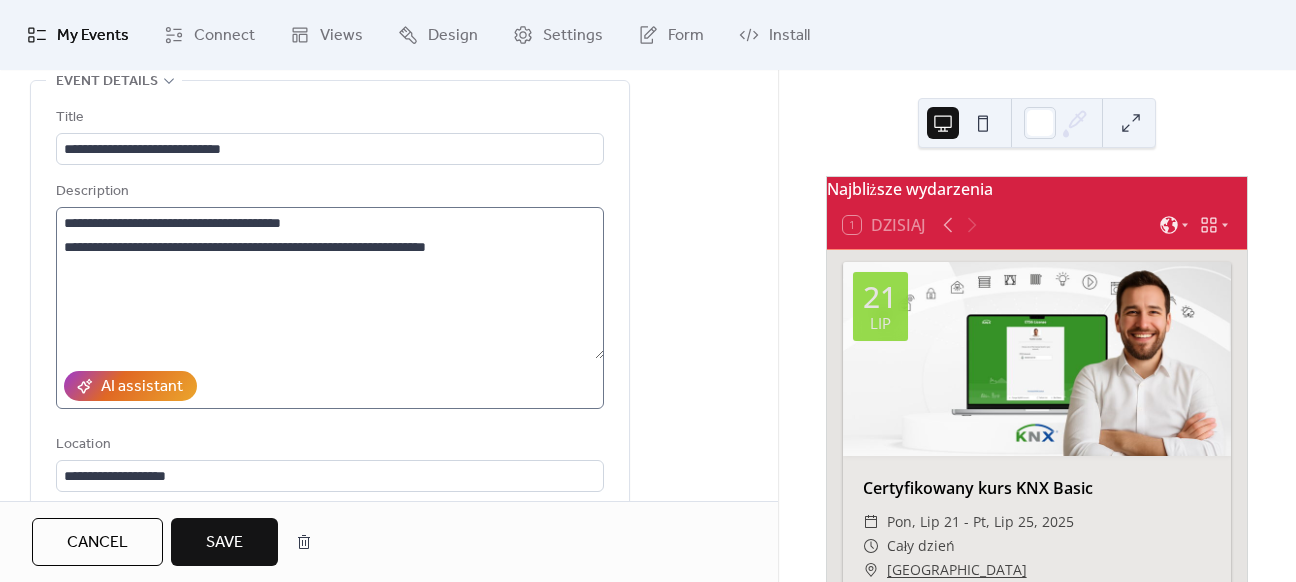 type on "**********" 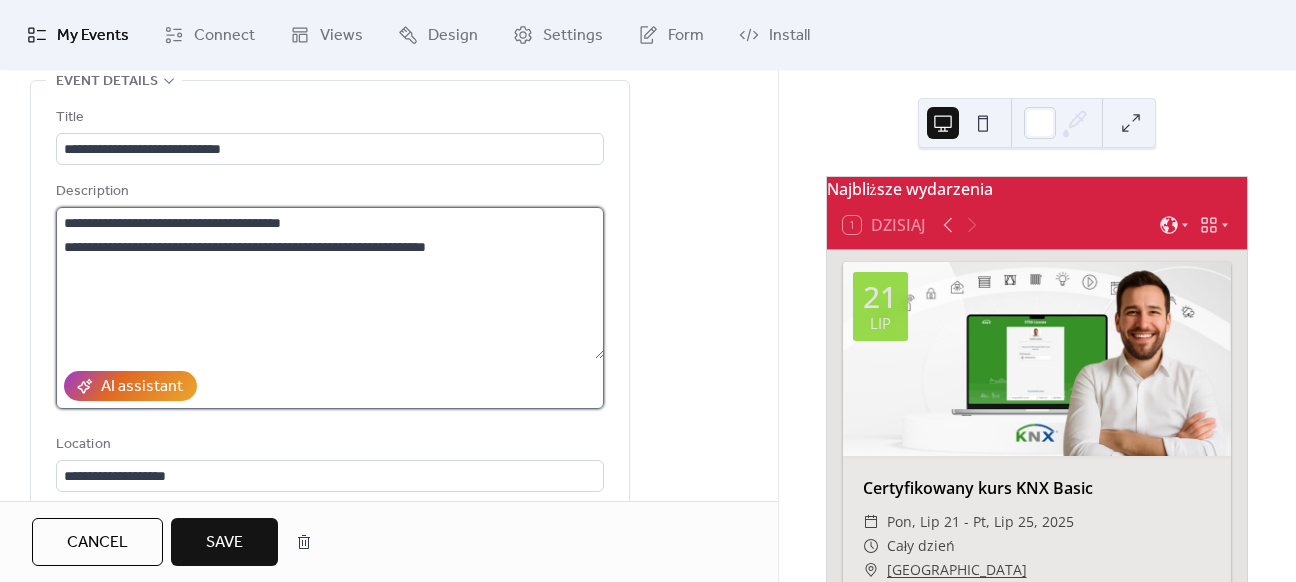 click on "**********" at bounding box center (330, 283) 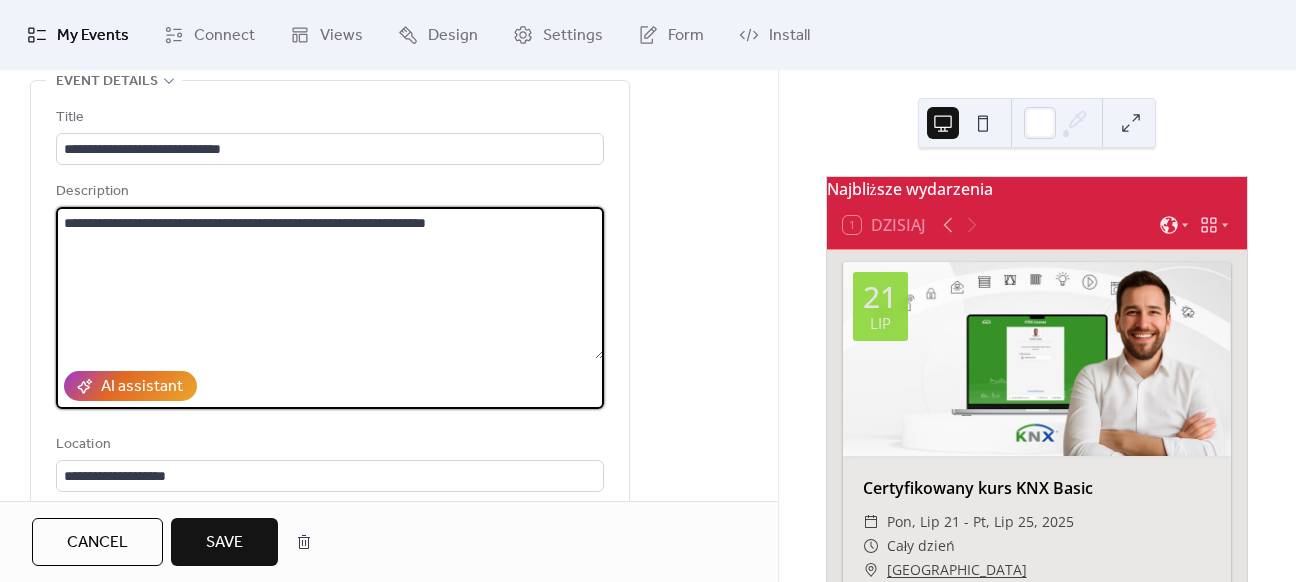 type on "**********" 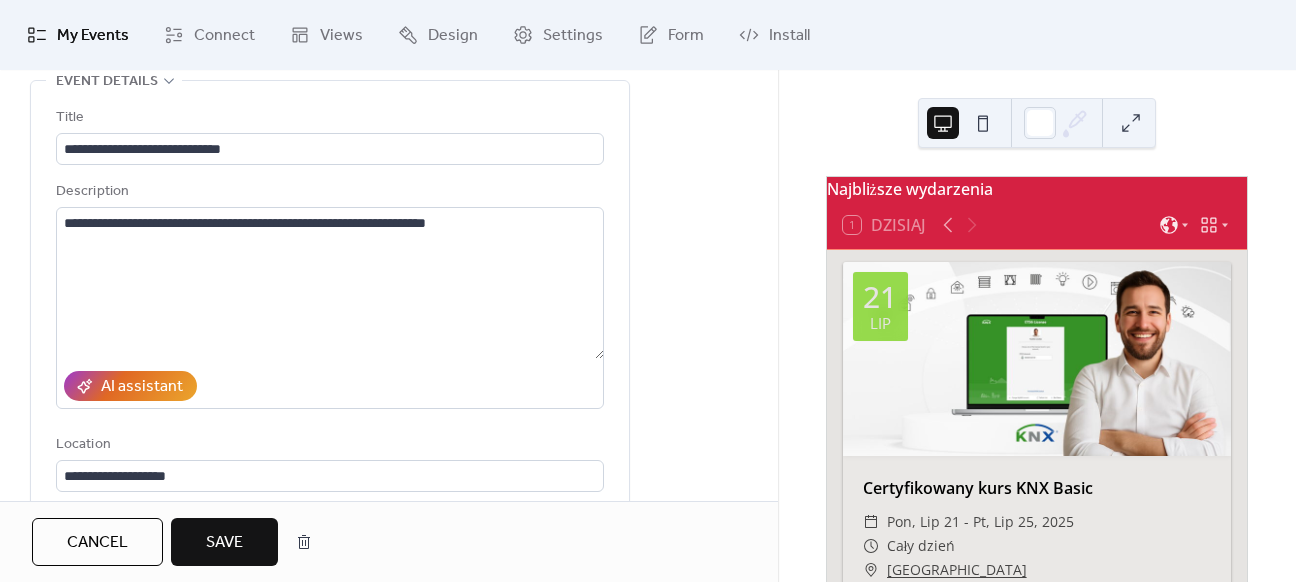 click on "Save" at bounding box center [224, 543] 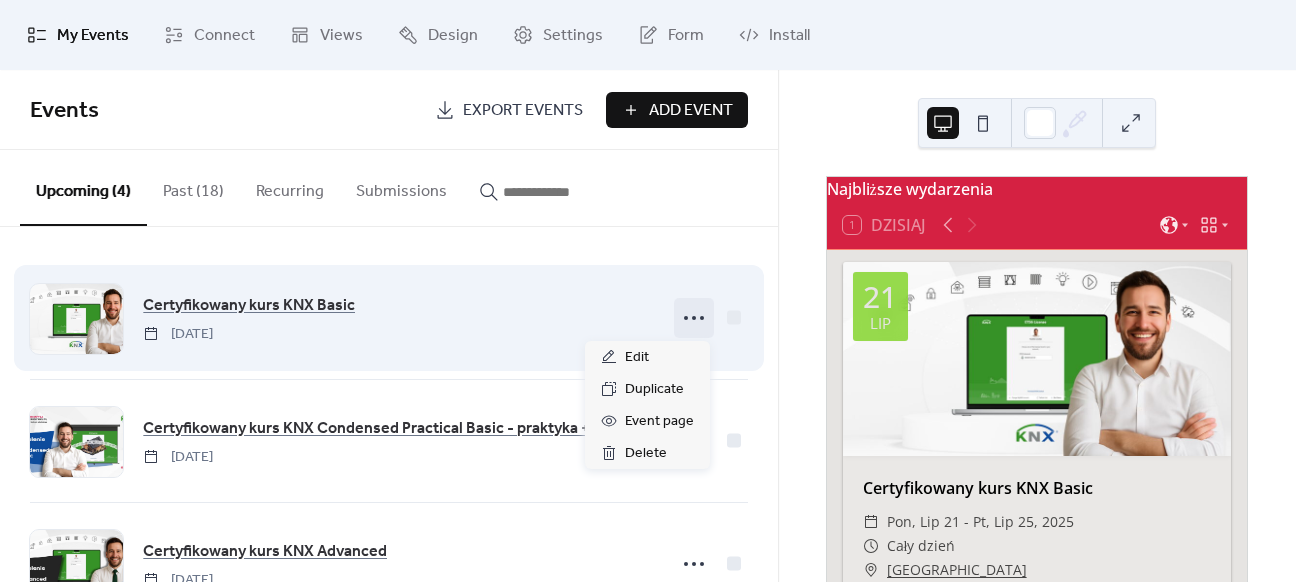 click 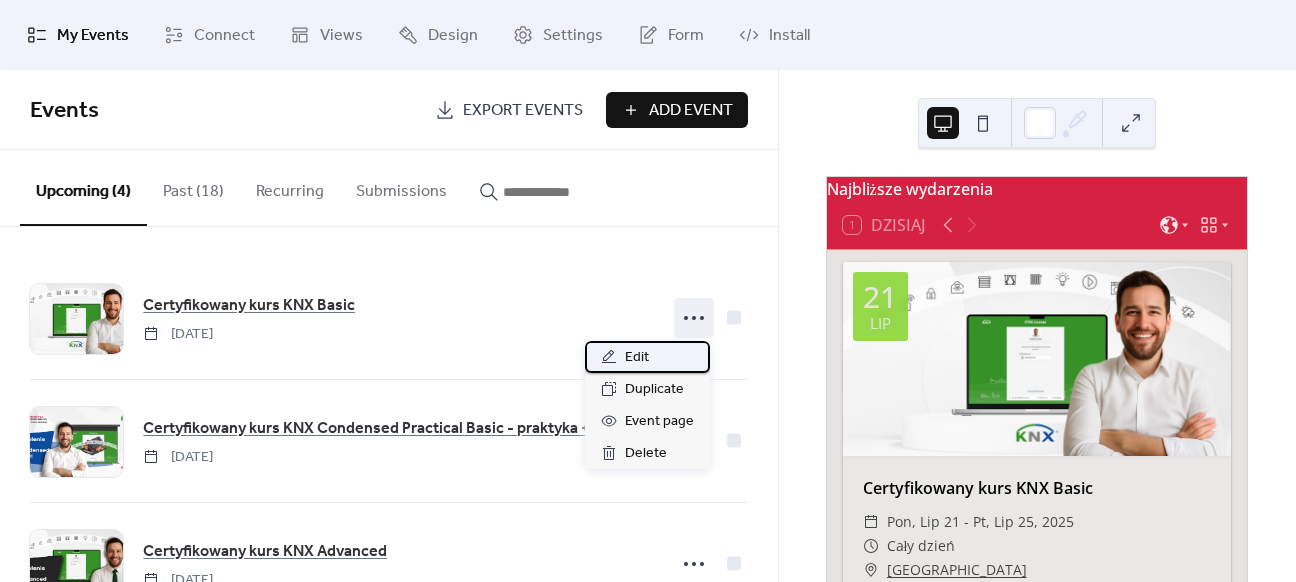 click on "Edit" at bounding box center (647, 357) 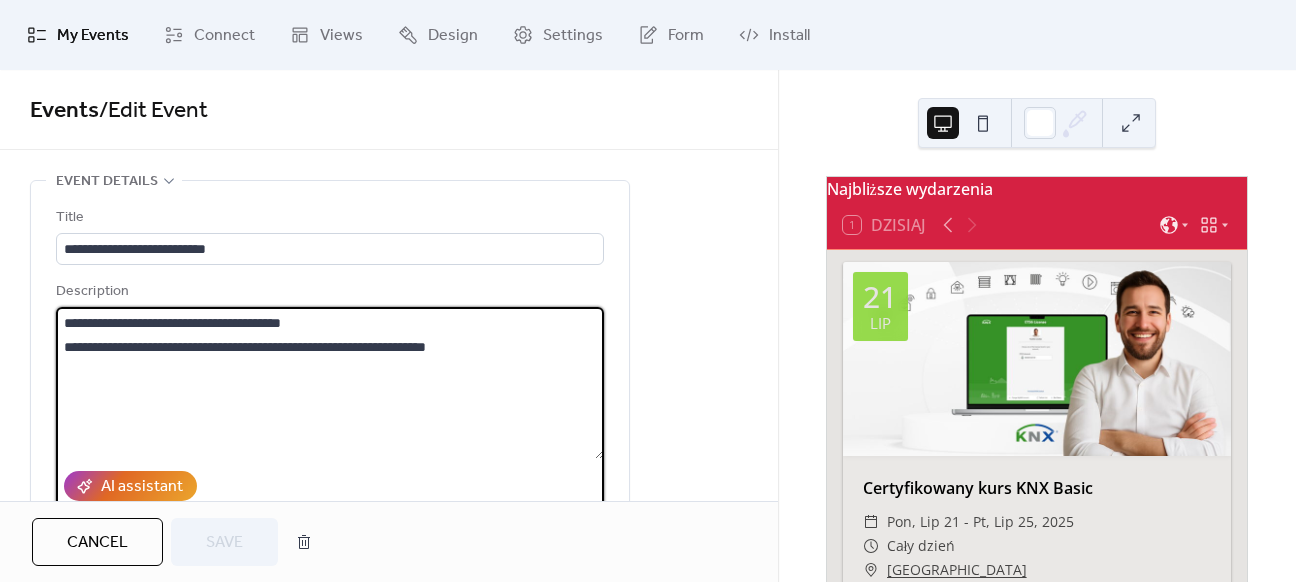 drag, startPoint x: 325, startPoint y: 321, endPoint x: -34, endPoint y: 295, distance: 359.94028 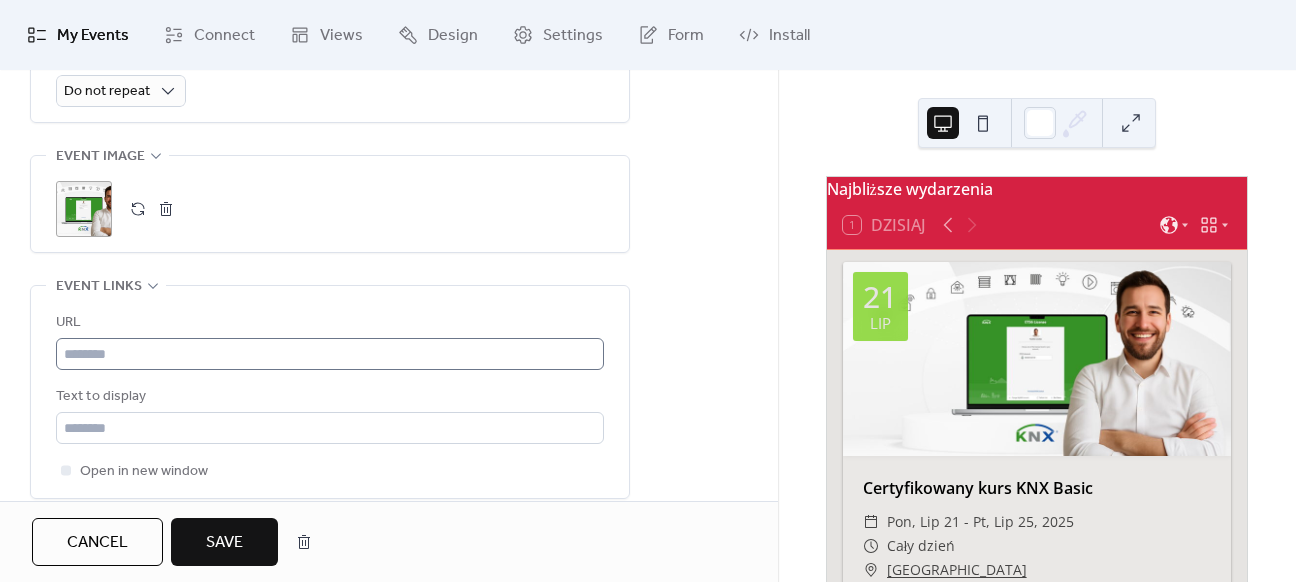 scroll, scrollTop: 1000, scrollLeft: 0, axis: vertical 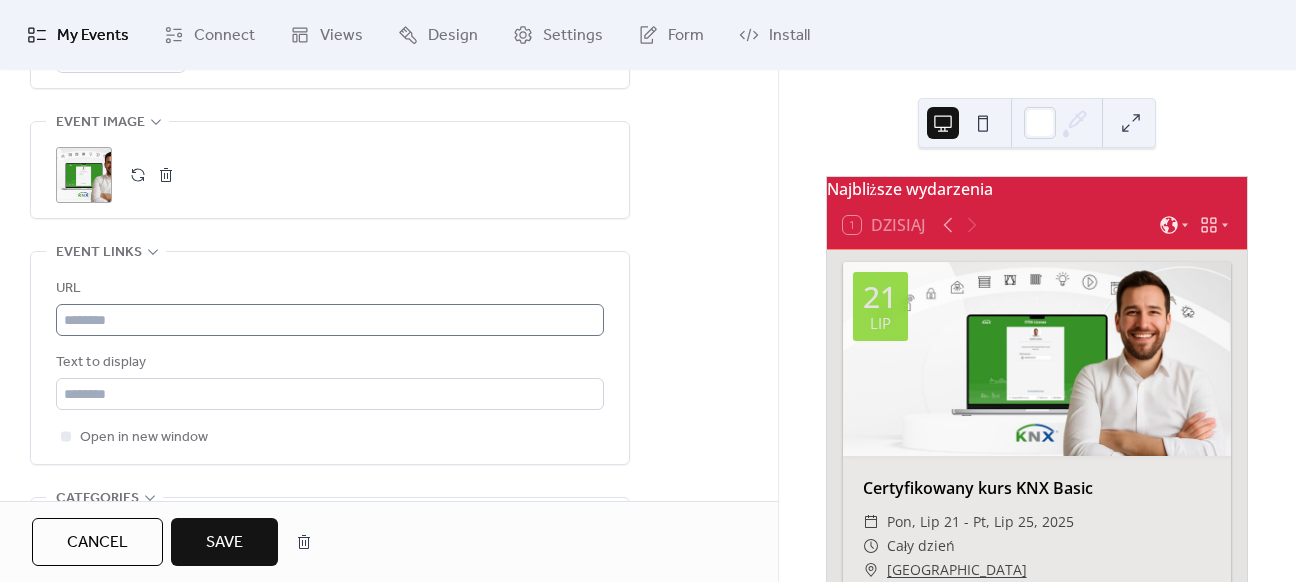 type on "**********" 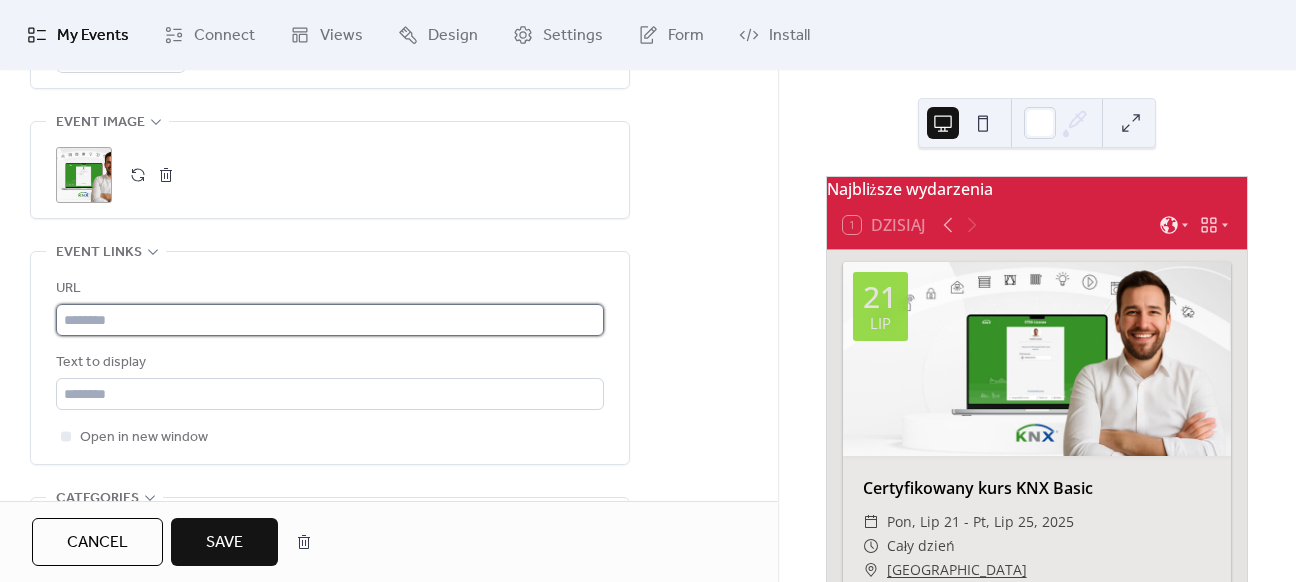 click at bounding box center [330, 320] 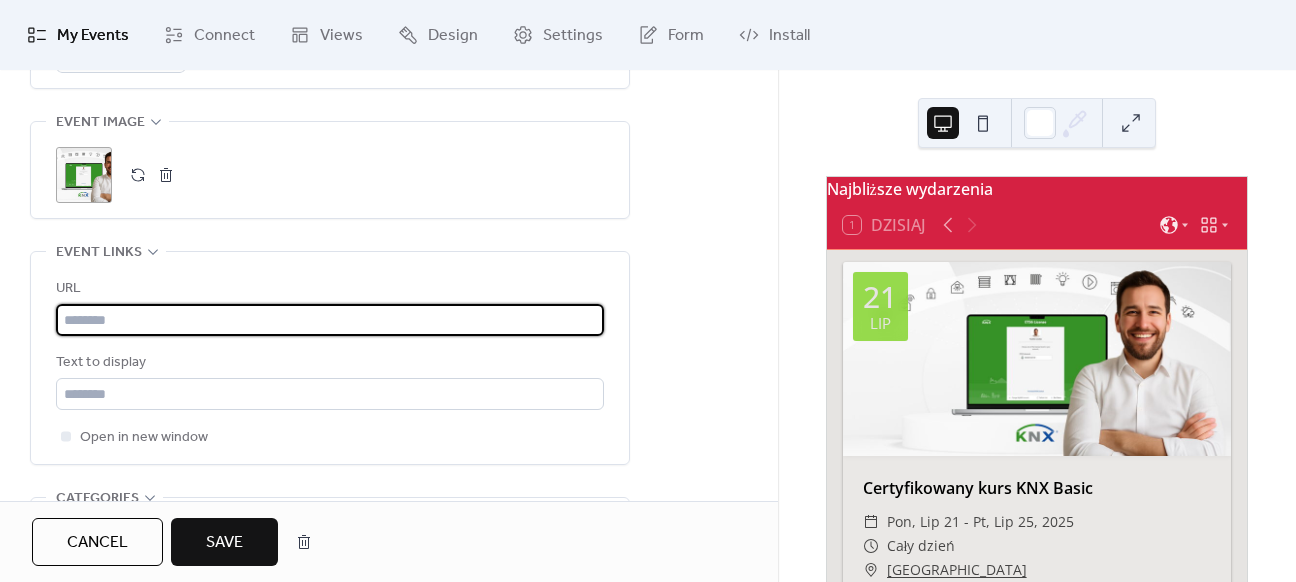 paste on "**********" 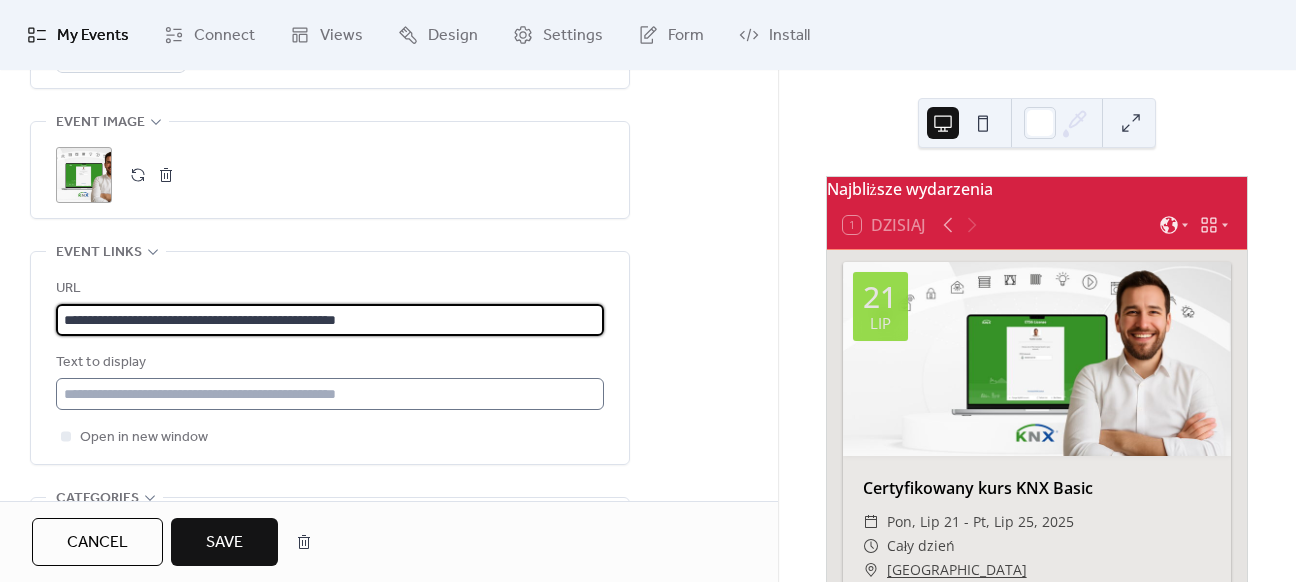 type on "**********" 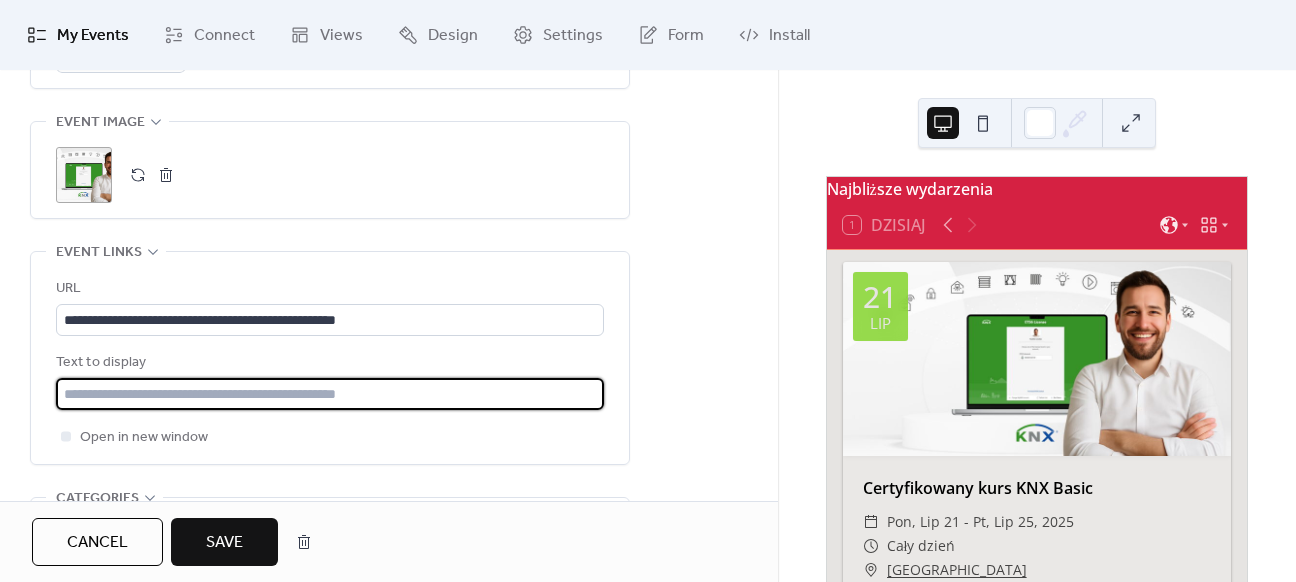 click at bounding box center [330, 394] 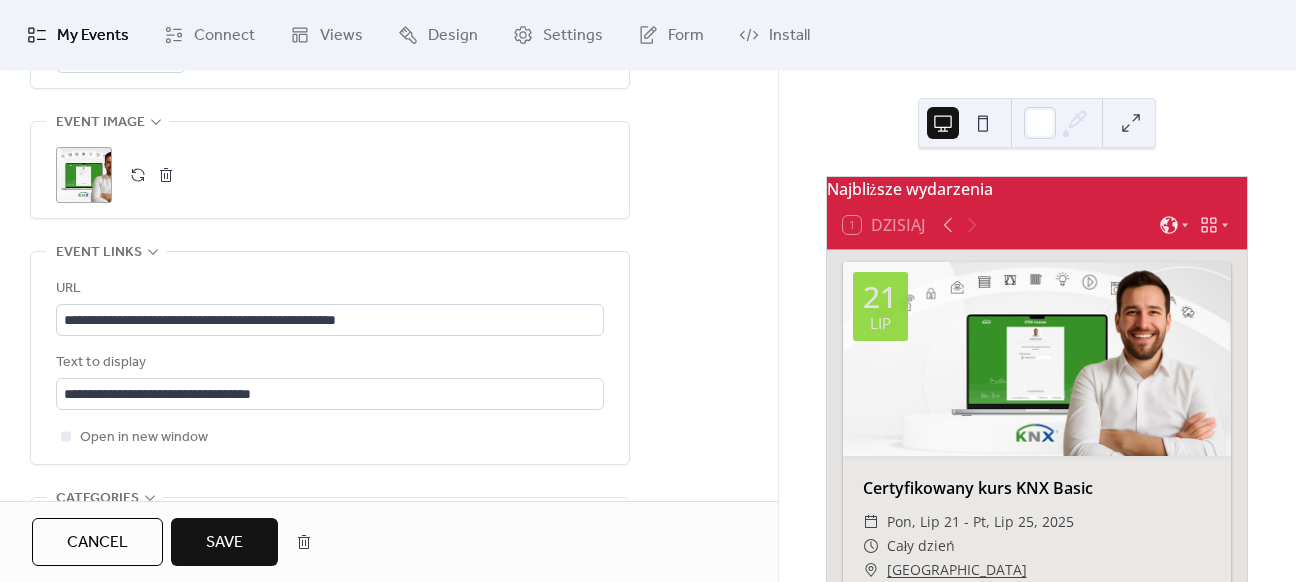 click on "Save" at bounding box center [224, 543] 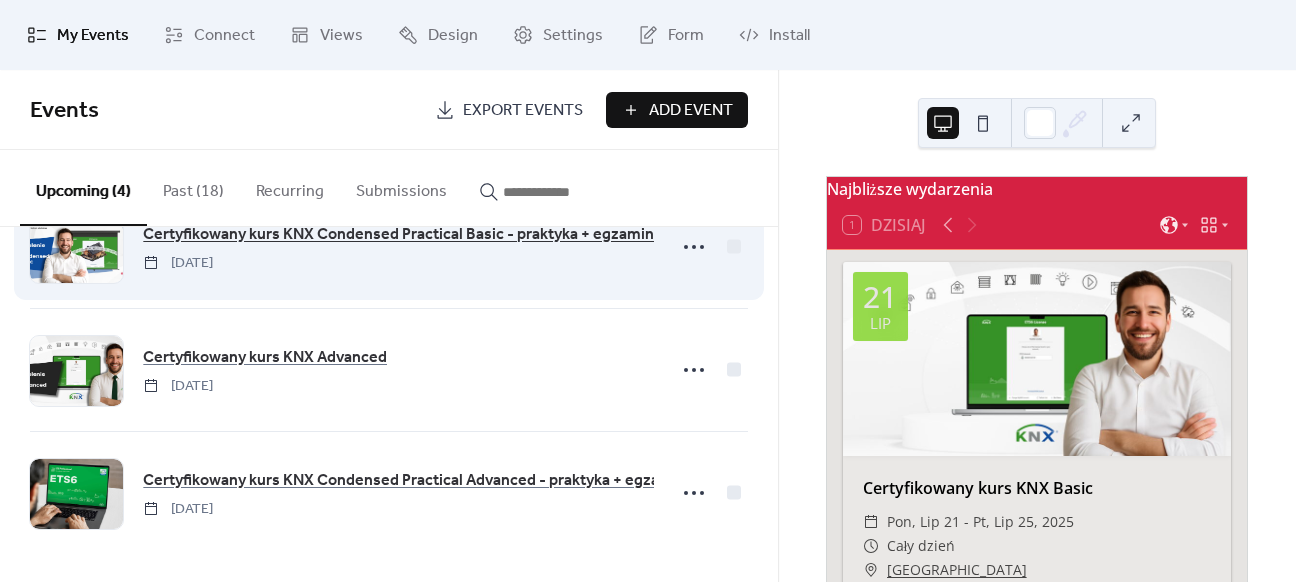 scroll, scrollTop: 94, scrollLeft: 0, axis: vertical 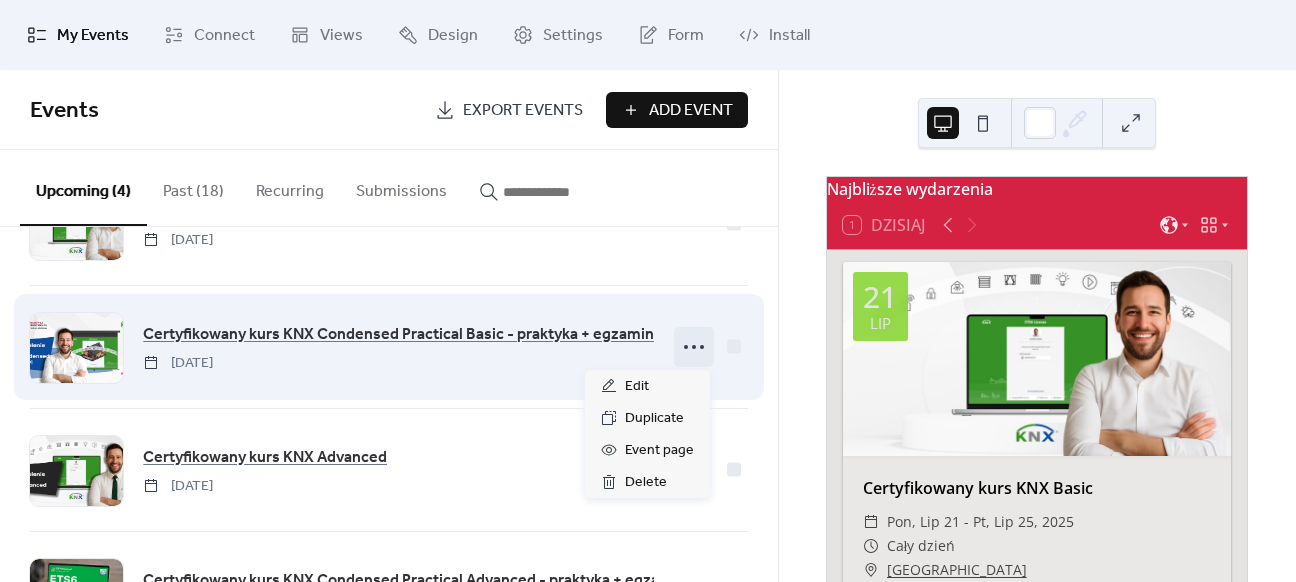 click 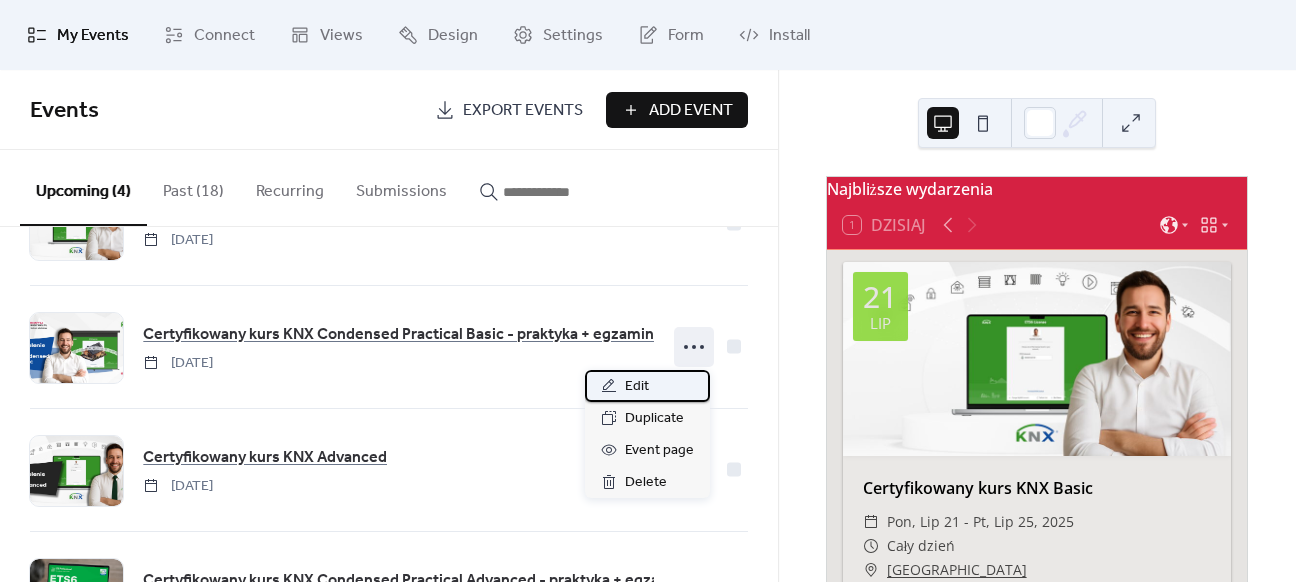 click on "Edit" at bounding box center [637, 387] 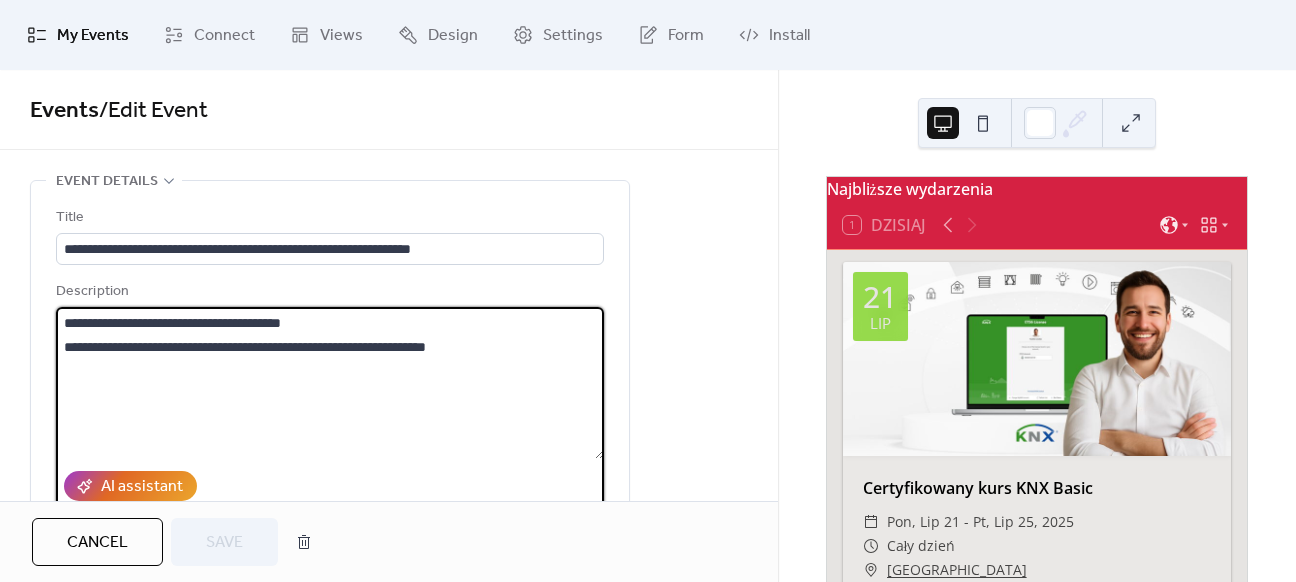 drag, startPoint x: 320, startPoint y: 327, endPoint x: 28, endPoint y: 310, distance: 292.49445 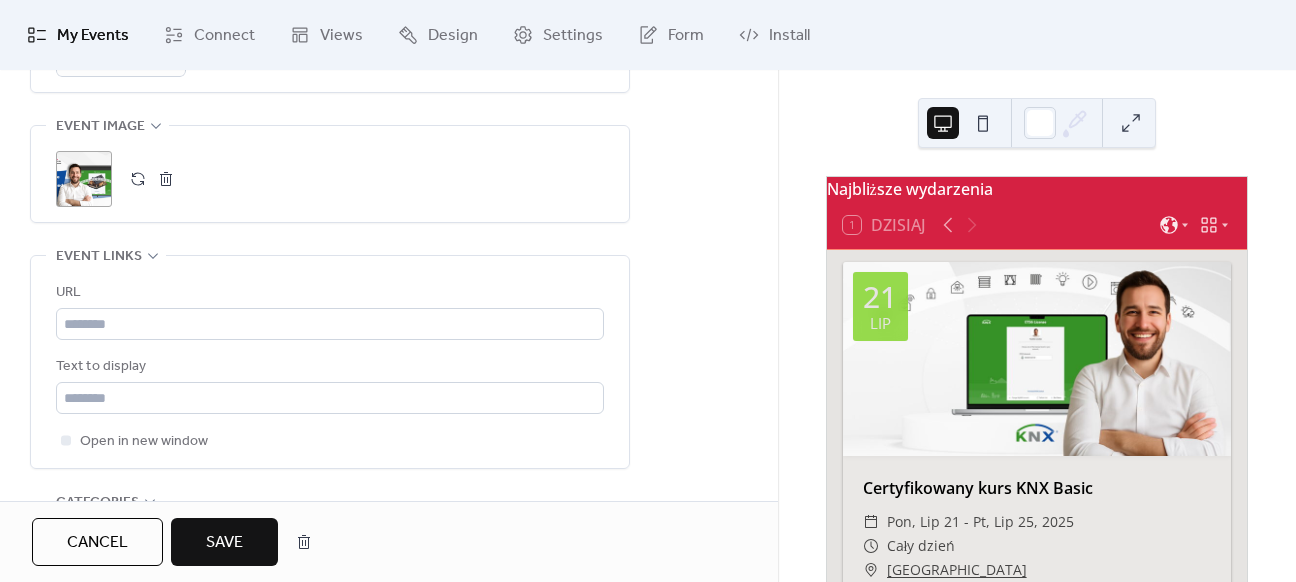 scroll, scrollTop: 1000, scrollLeft: 0, axis: vertical 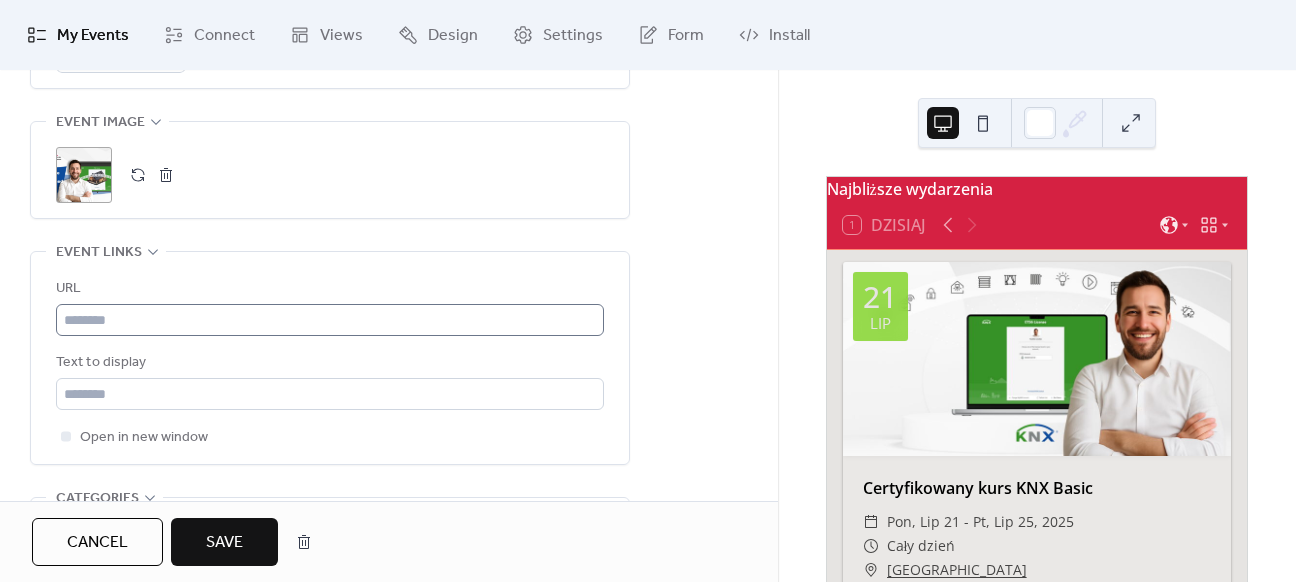 type on "**********" 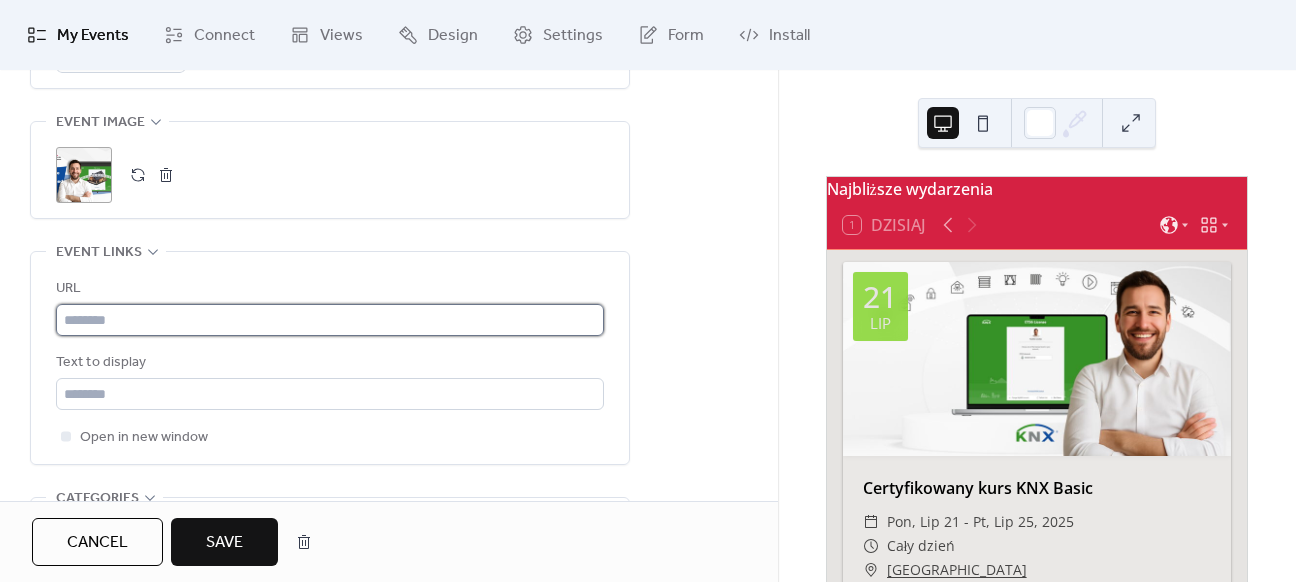 click at bounding box center [330, 320] 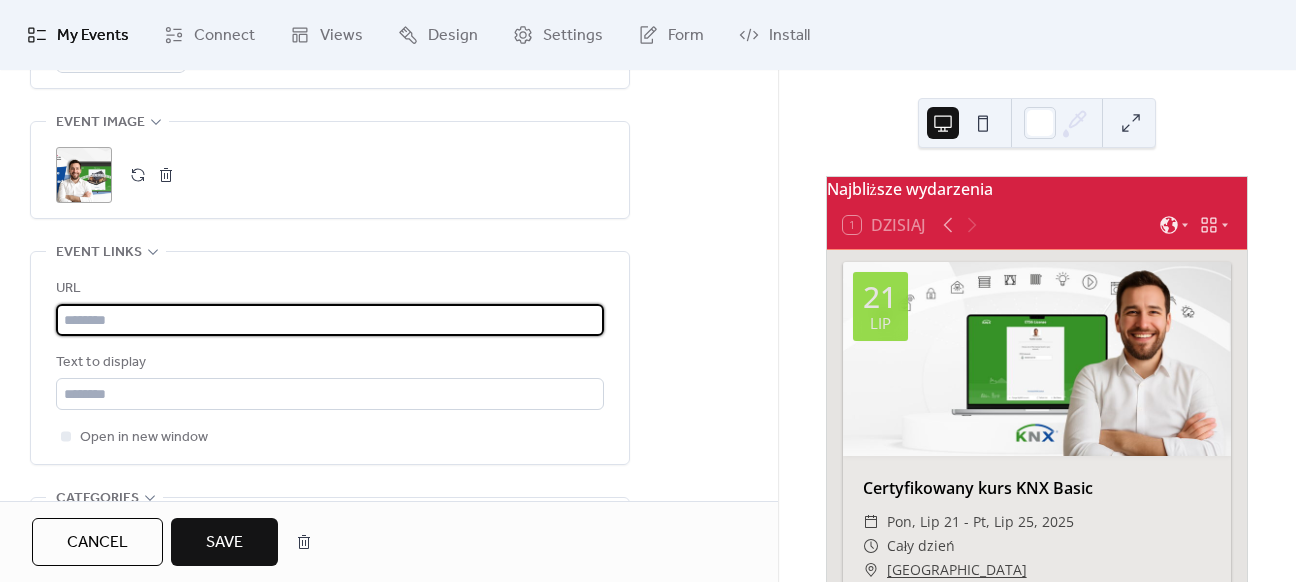 paste on "**********" 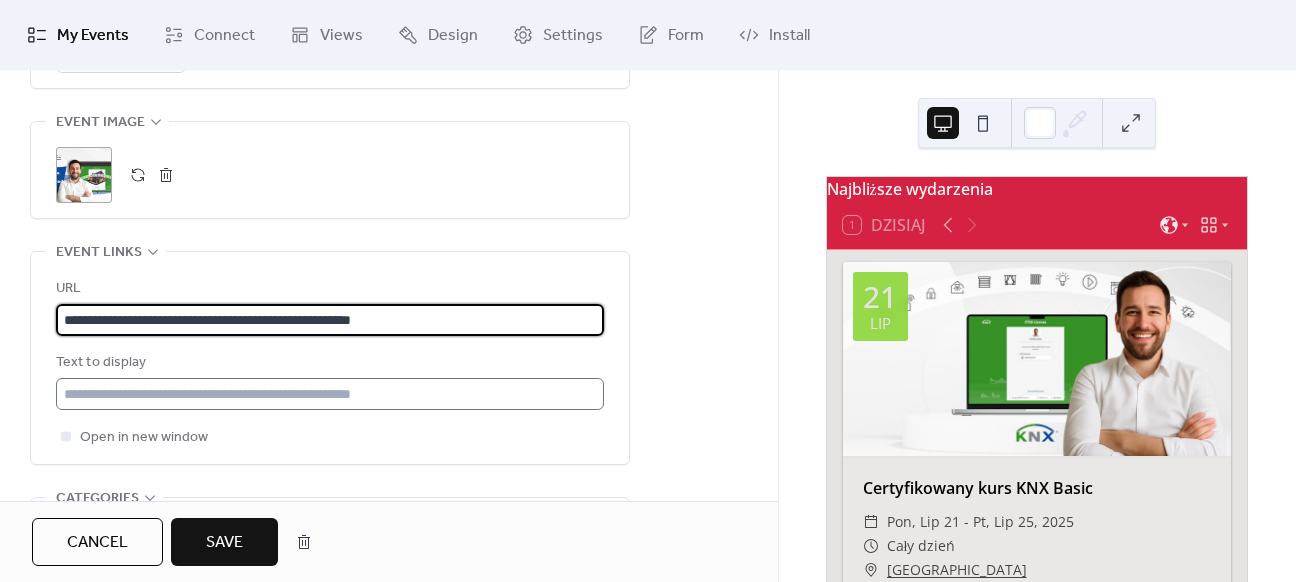 type on "**********" 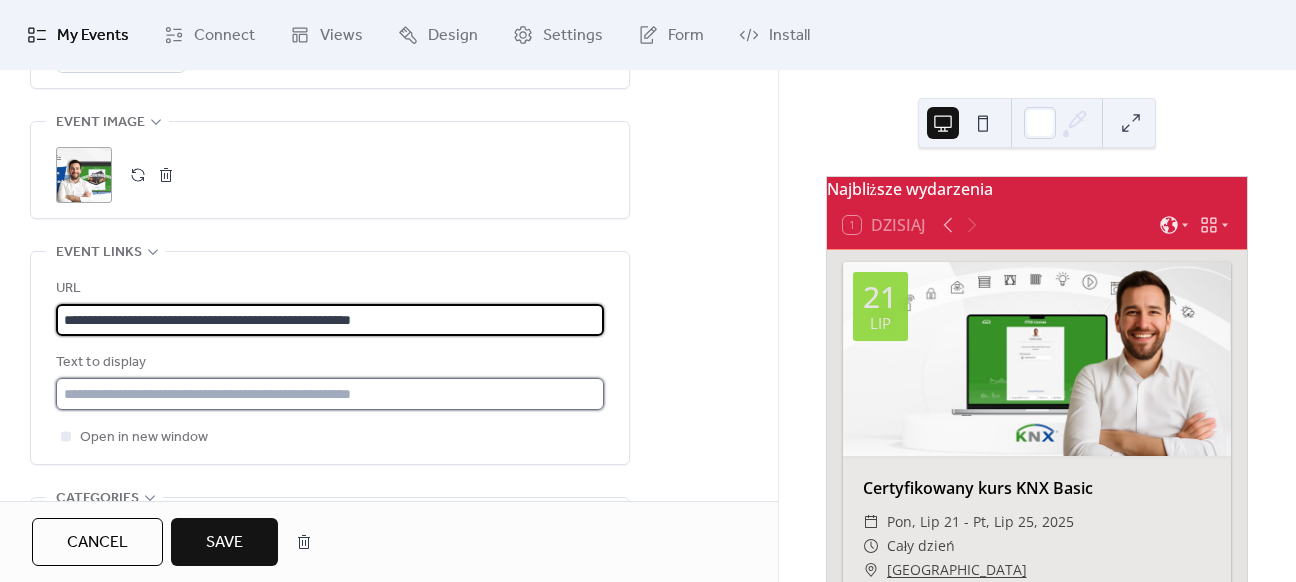 click at bounding box center [330, 394] 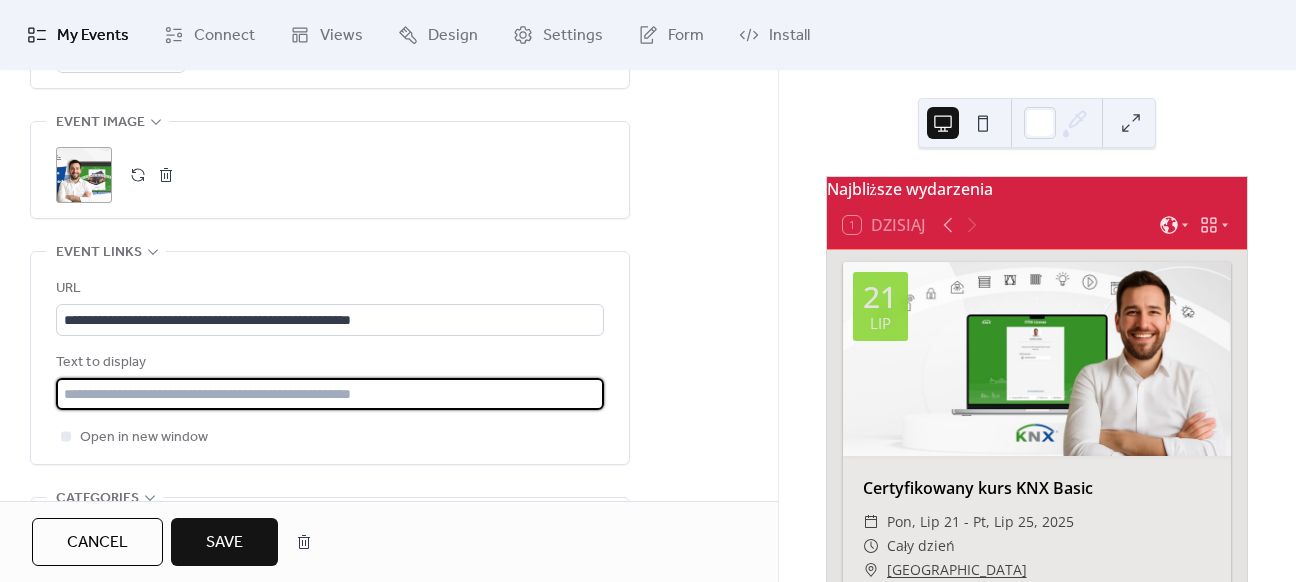 type on "**********" 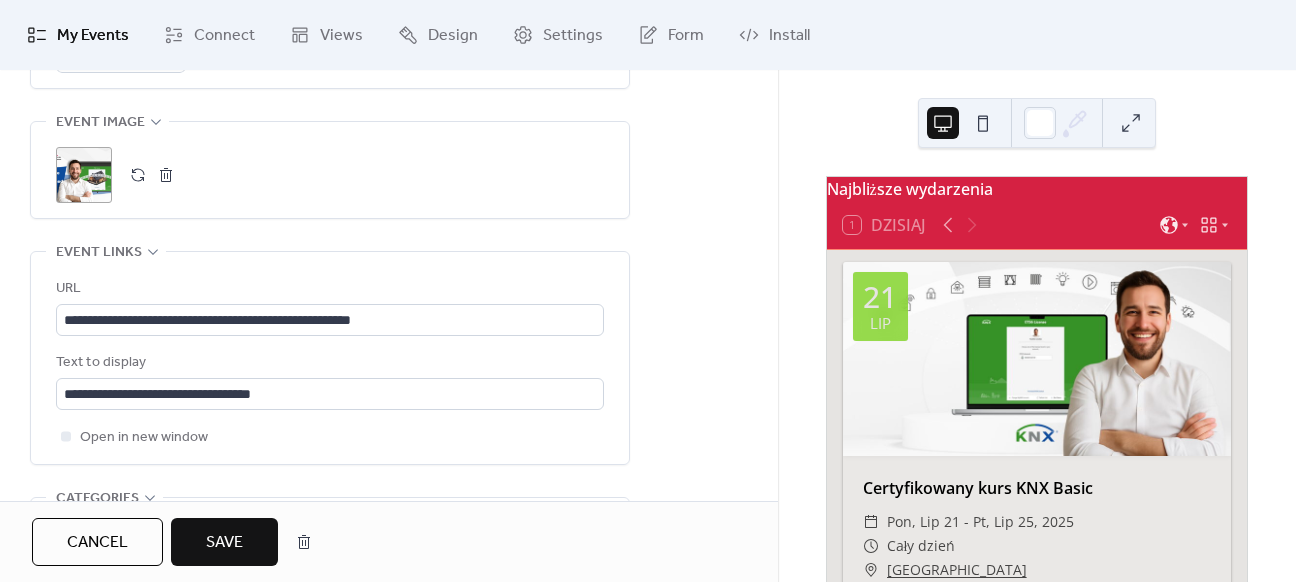 click on "Save" at bounding box center (224, 543) 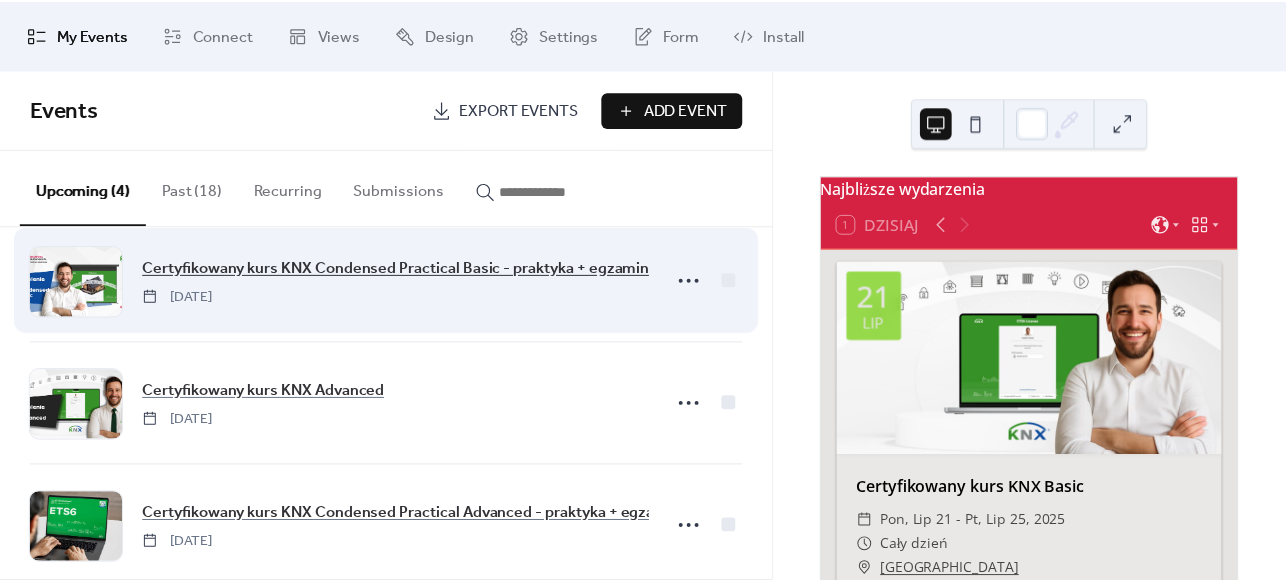 scroll, scrollTop: 194, scrollLeft: 0, axis: vertical 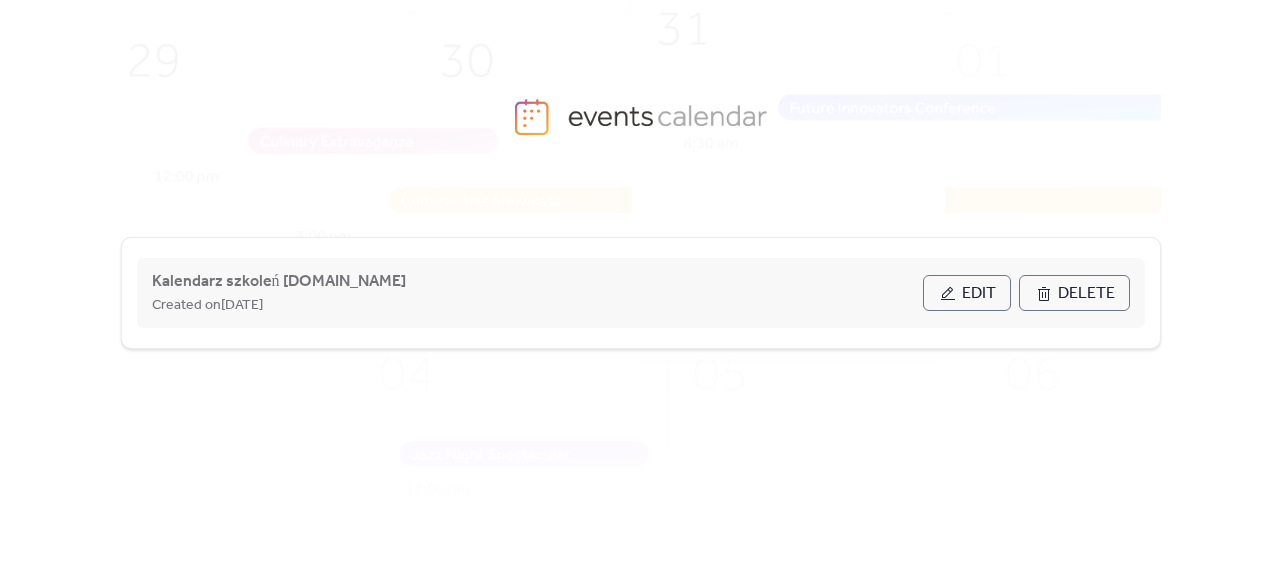 click on "Edit" at bounding box center (967, 293) 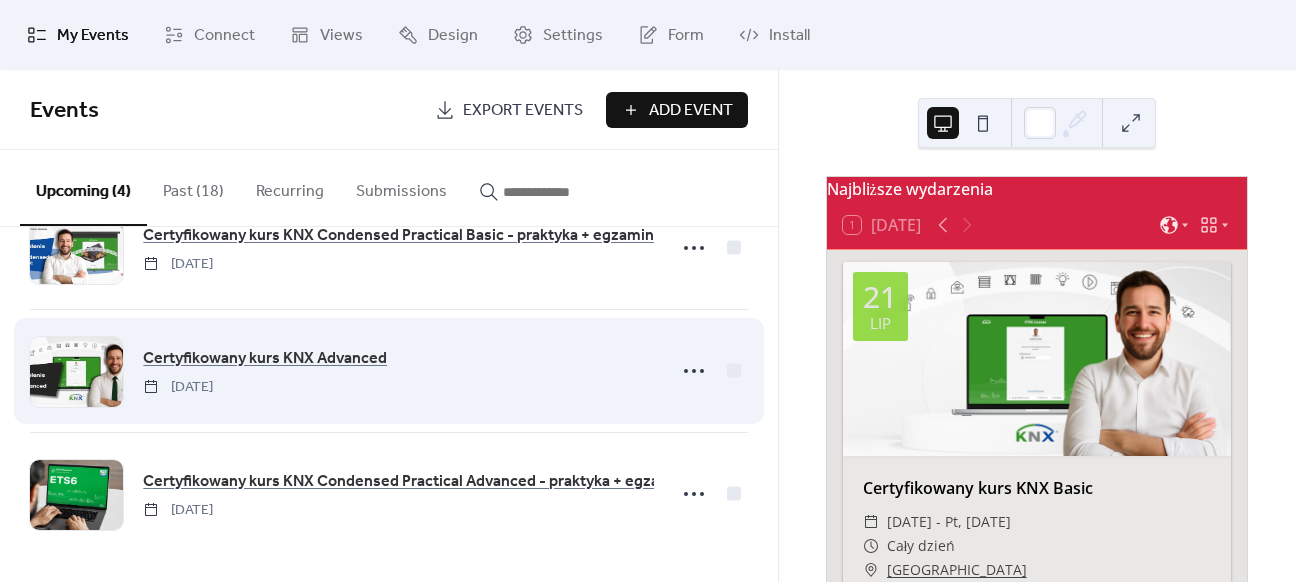 scroll, scrollTop: 194, scrollLeft: 0, axis: vertical 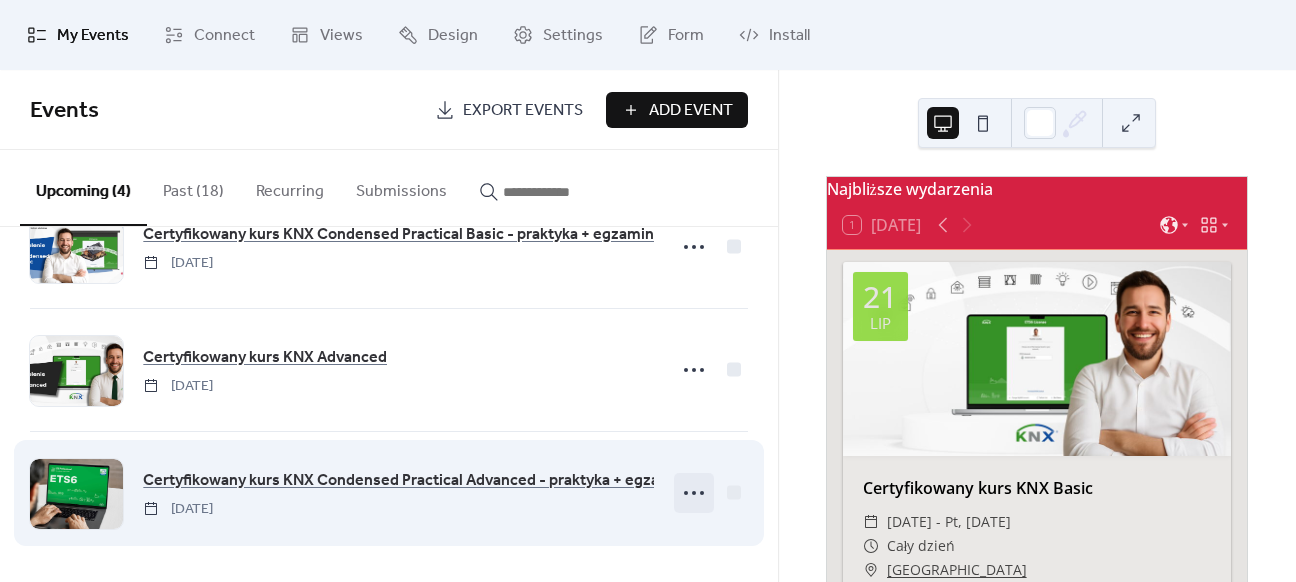 click 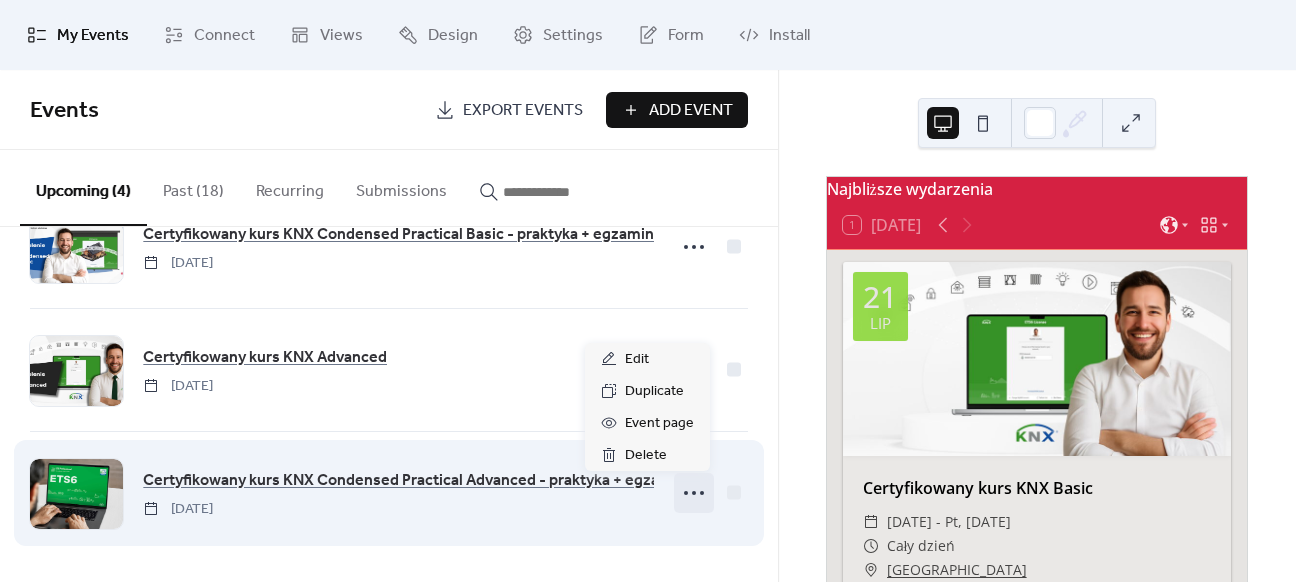 click 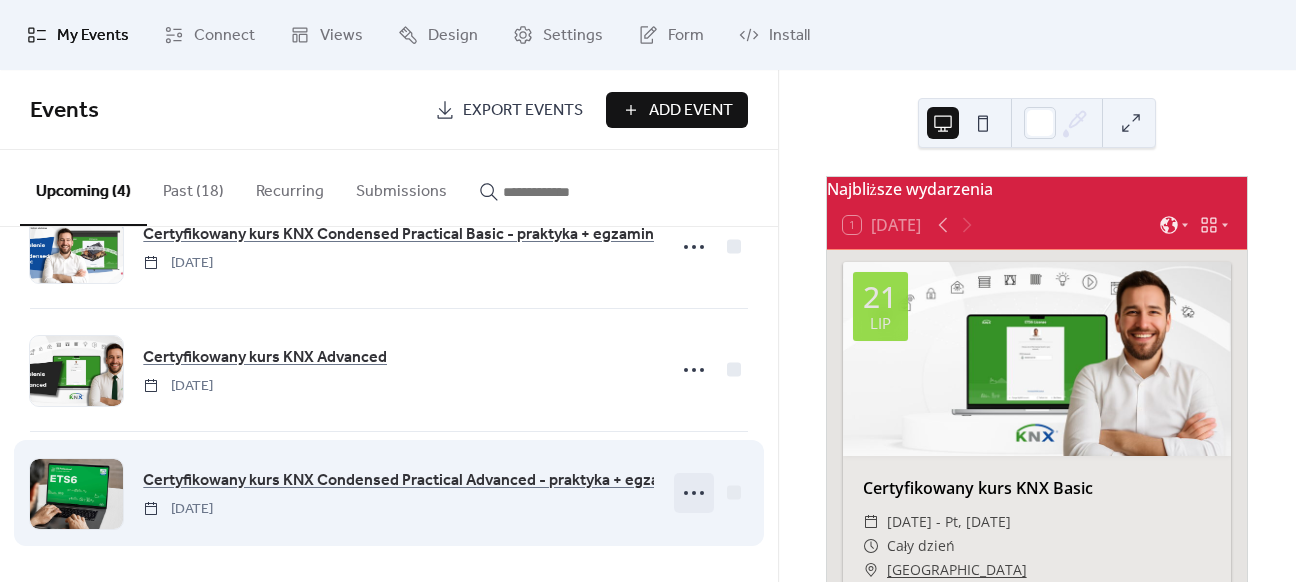 click 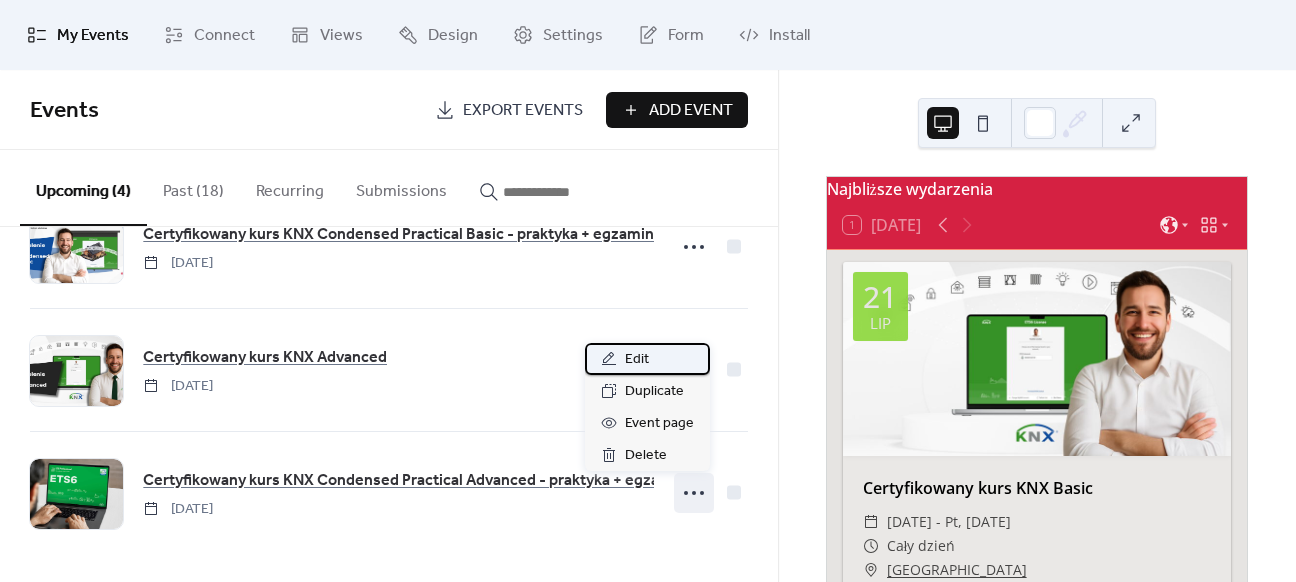 click on "Edit" at bounding box center (647, 359) 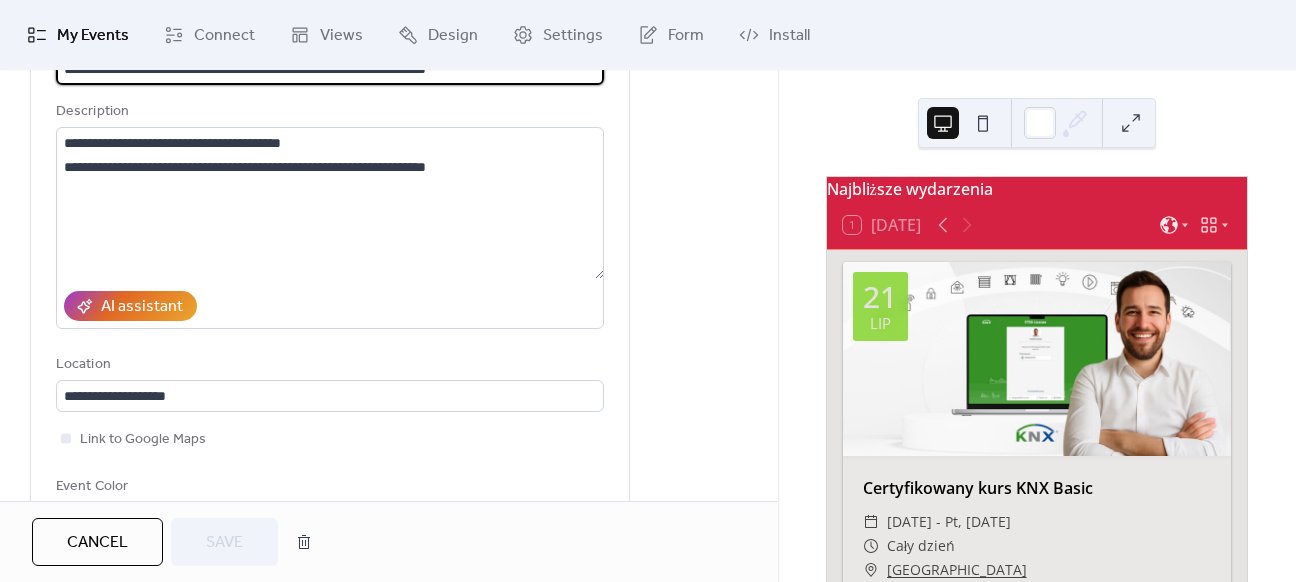 scroll, scrollTop: 200, scrollLeft: 0, axis: vertical 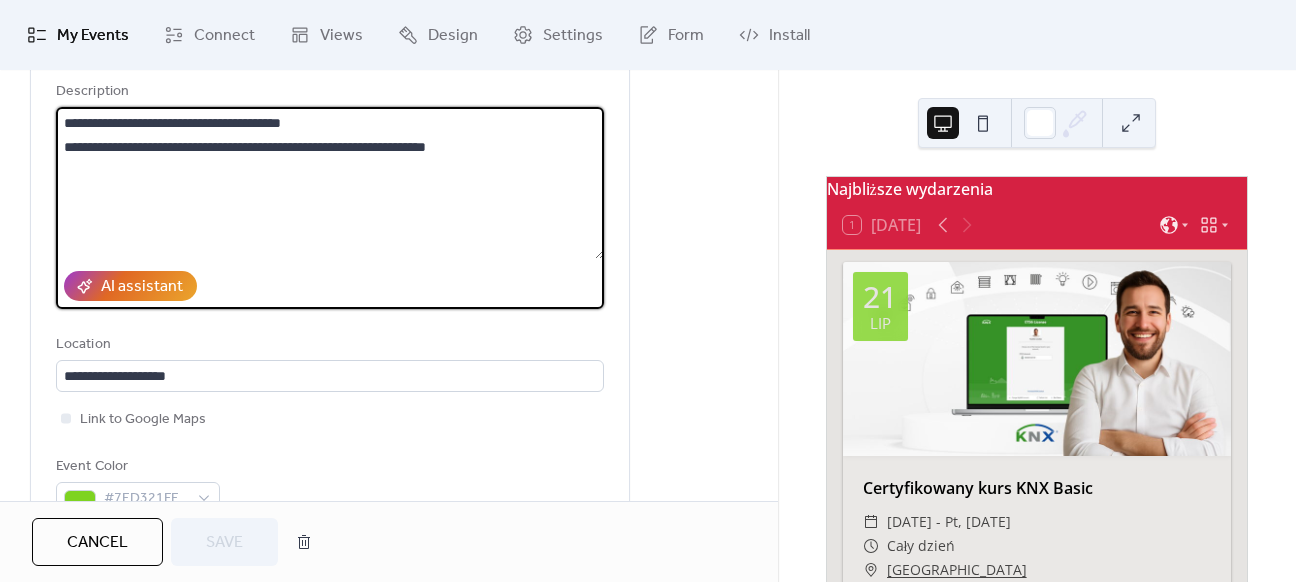 drag, startPoint x: 332, startPoint y: 123, endPoint x: -5, endPoint y: 110, distance: 337.25064 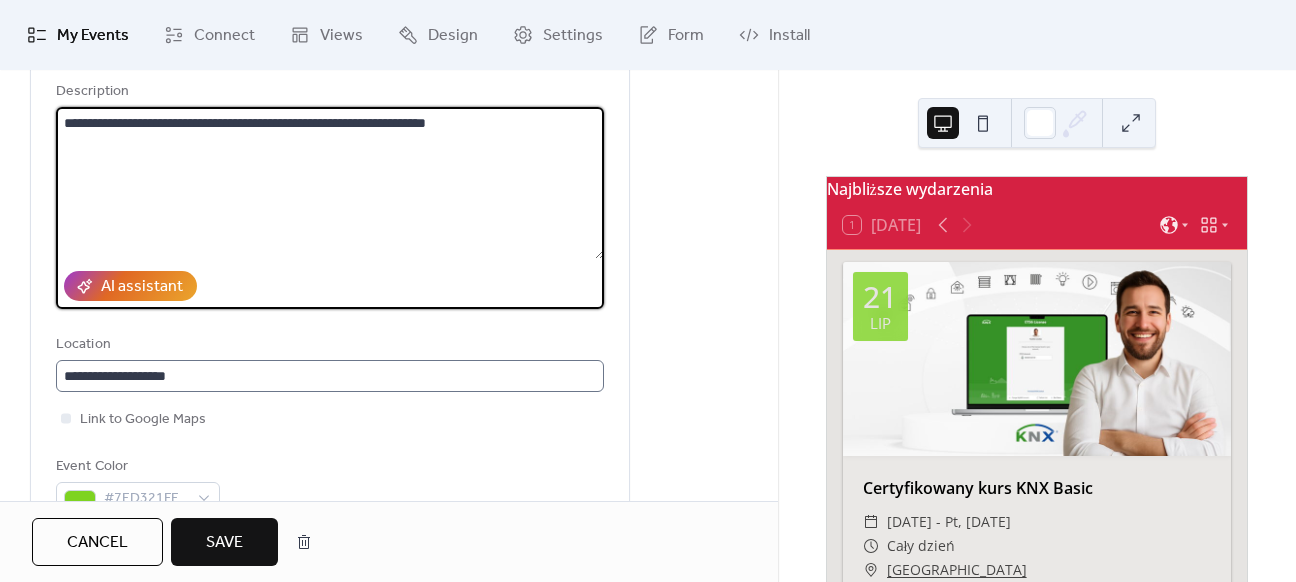 scroll, scrollTop: 0, scrollLeft: 0, axis: both 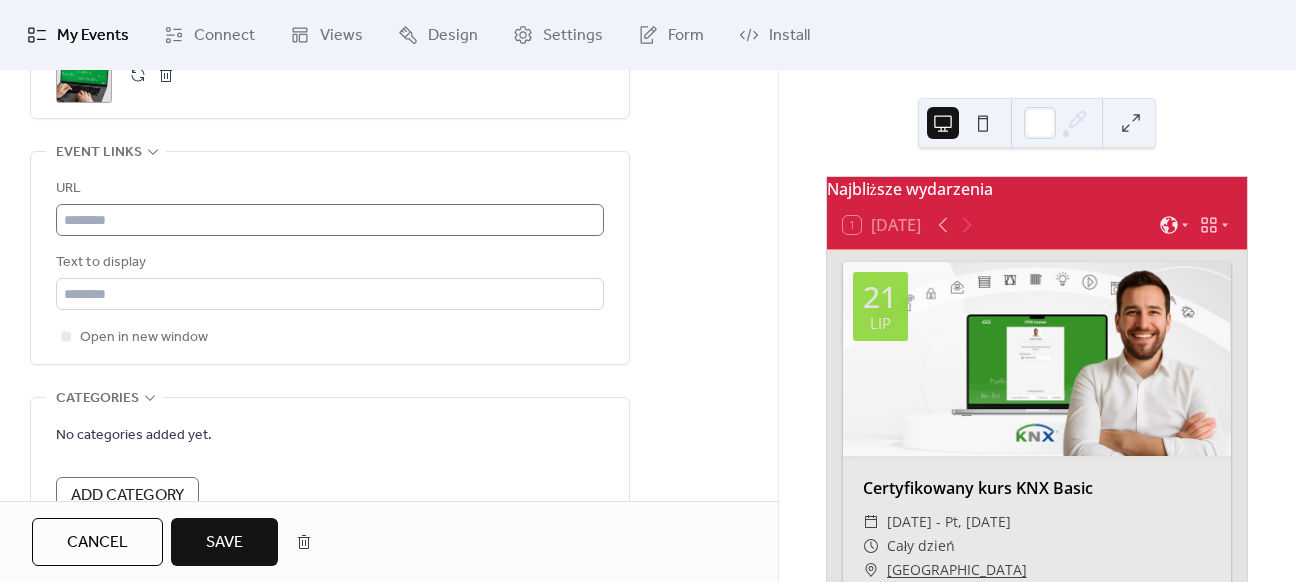 type on "**********" 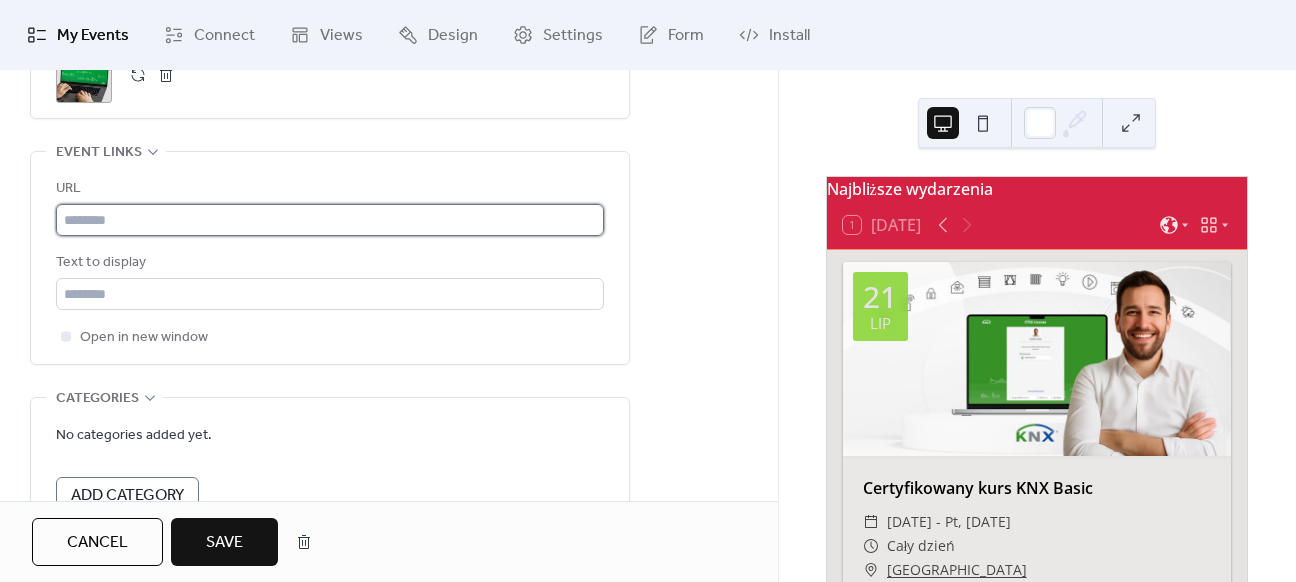 click at bounding box center [330, 220] 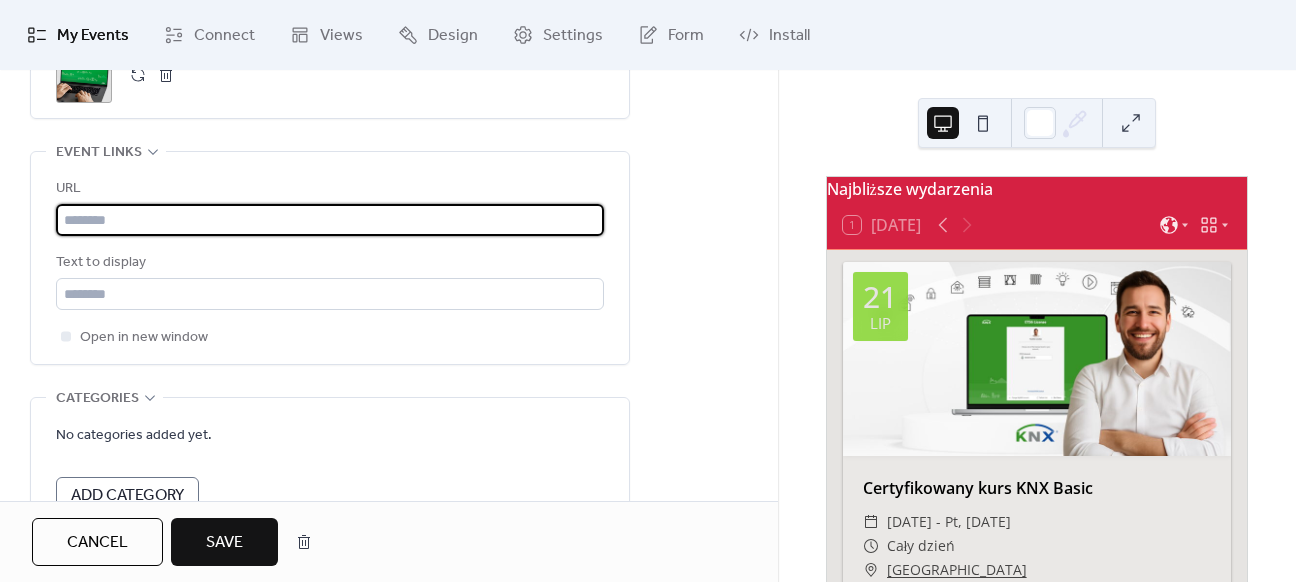 paste on "**********" 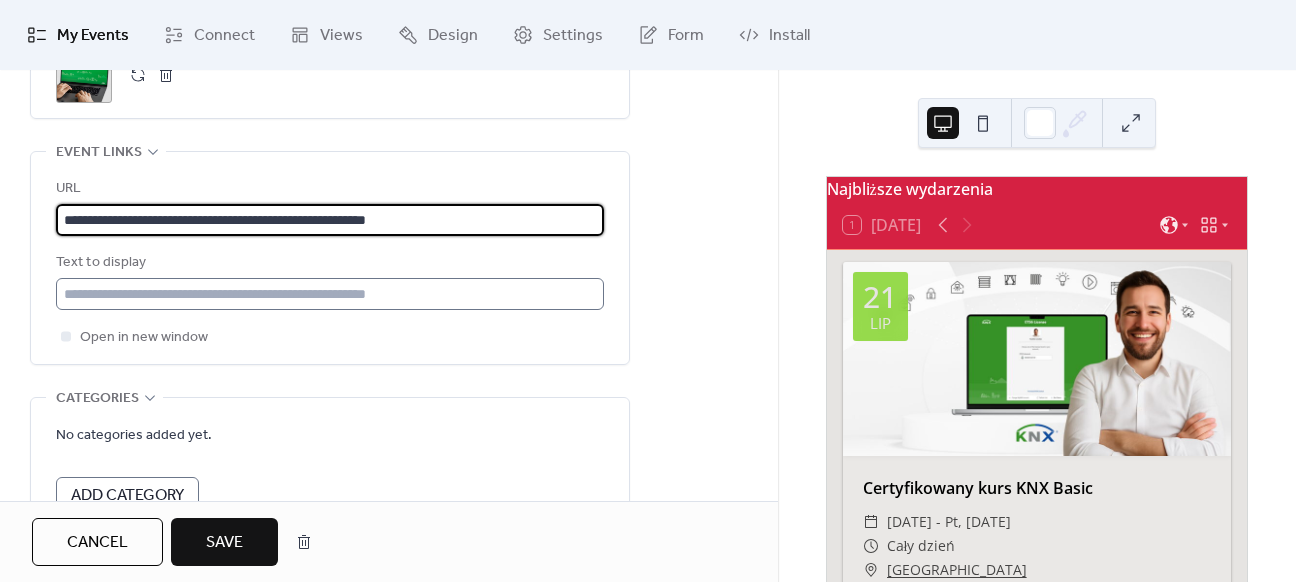 type on "**********" 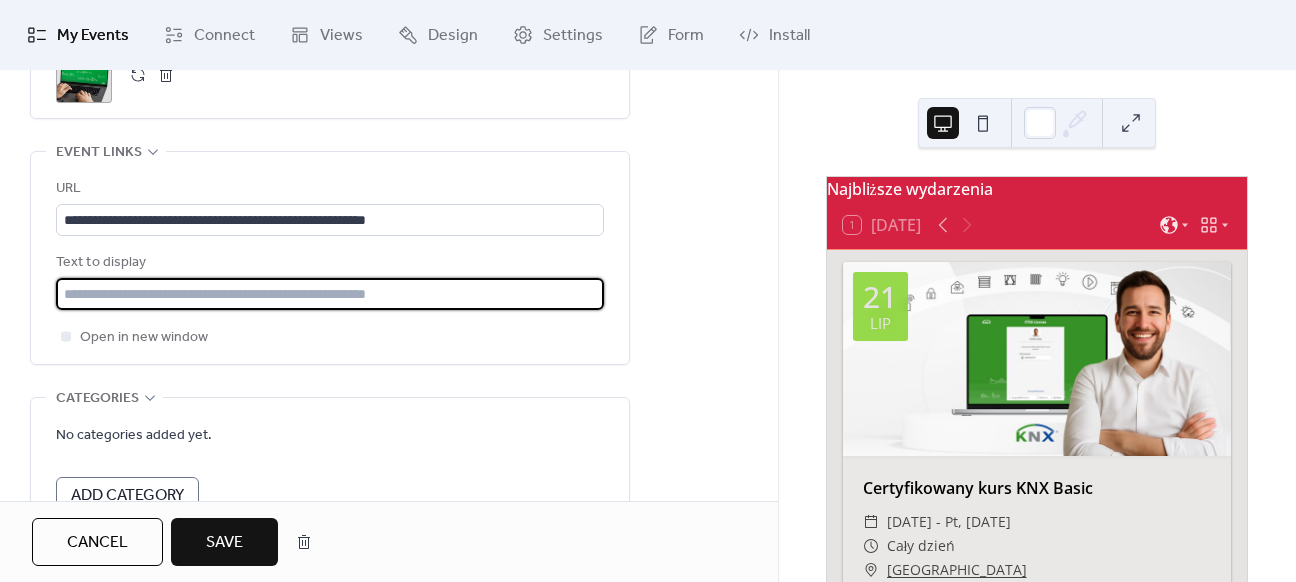click at bounding box center [330, 294] 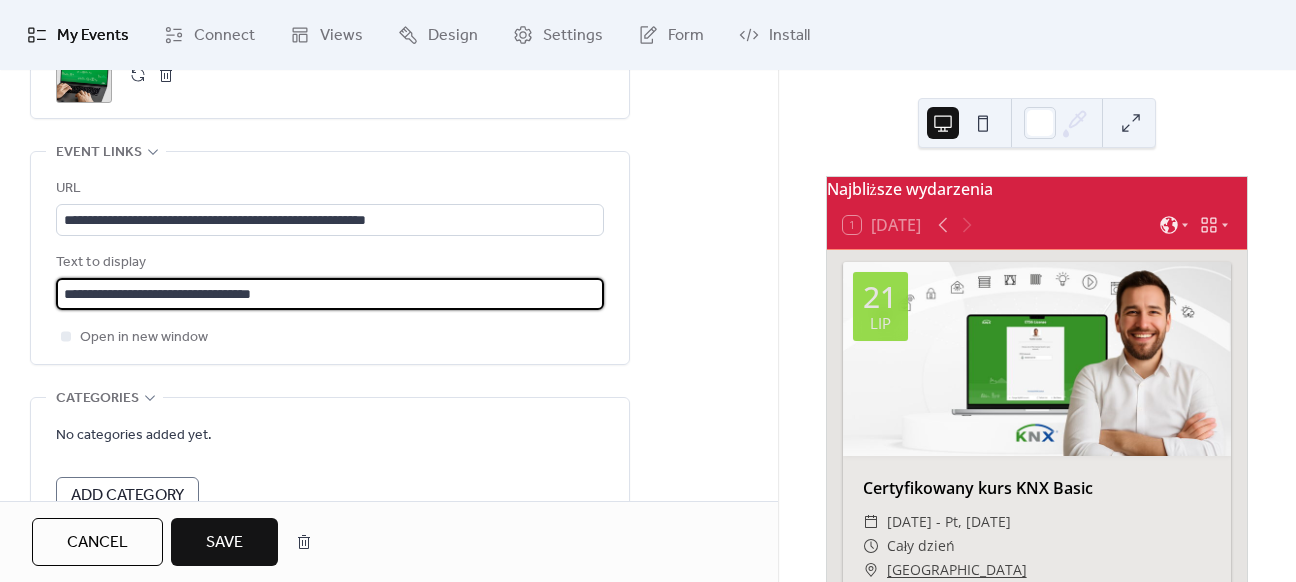 click on "Save" at bounding box center [224, 543] 